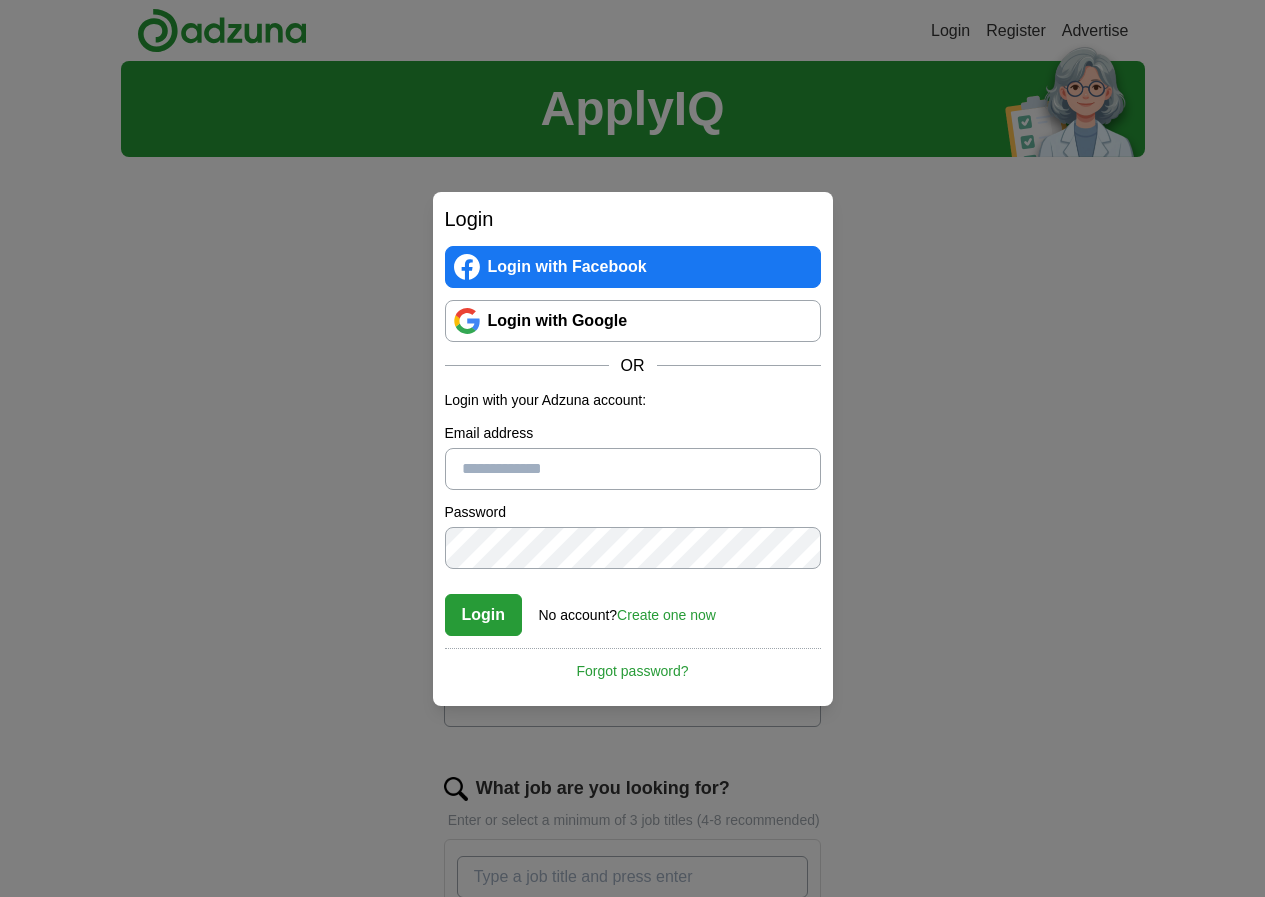 scroll, scrollTop: 0, scrollLeft: 0, axis: both 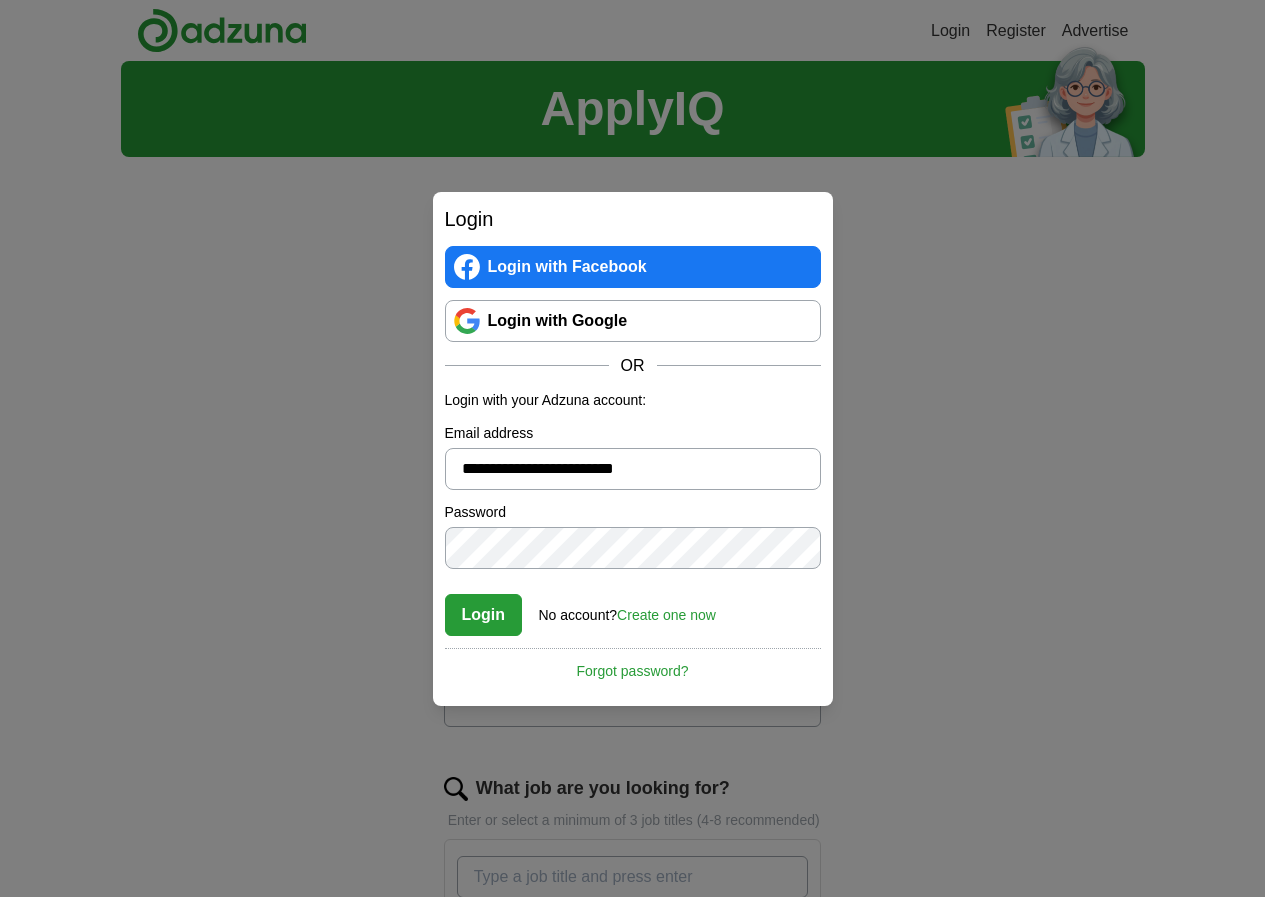 click on "Login" at bounding box center [484, 615] 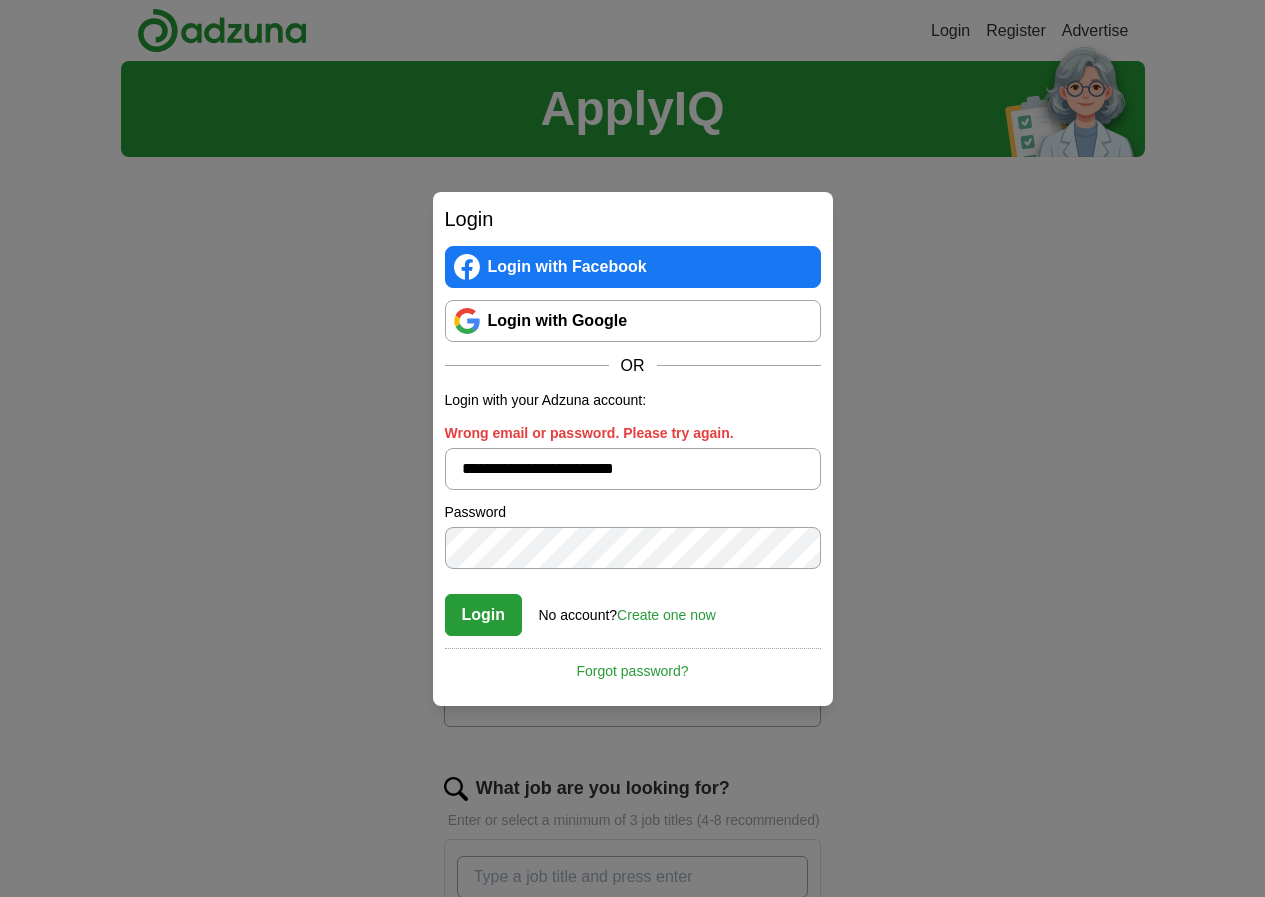 click on "Login with Google" at bounding box center (633, 321) 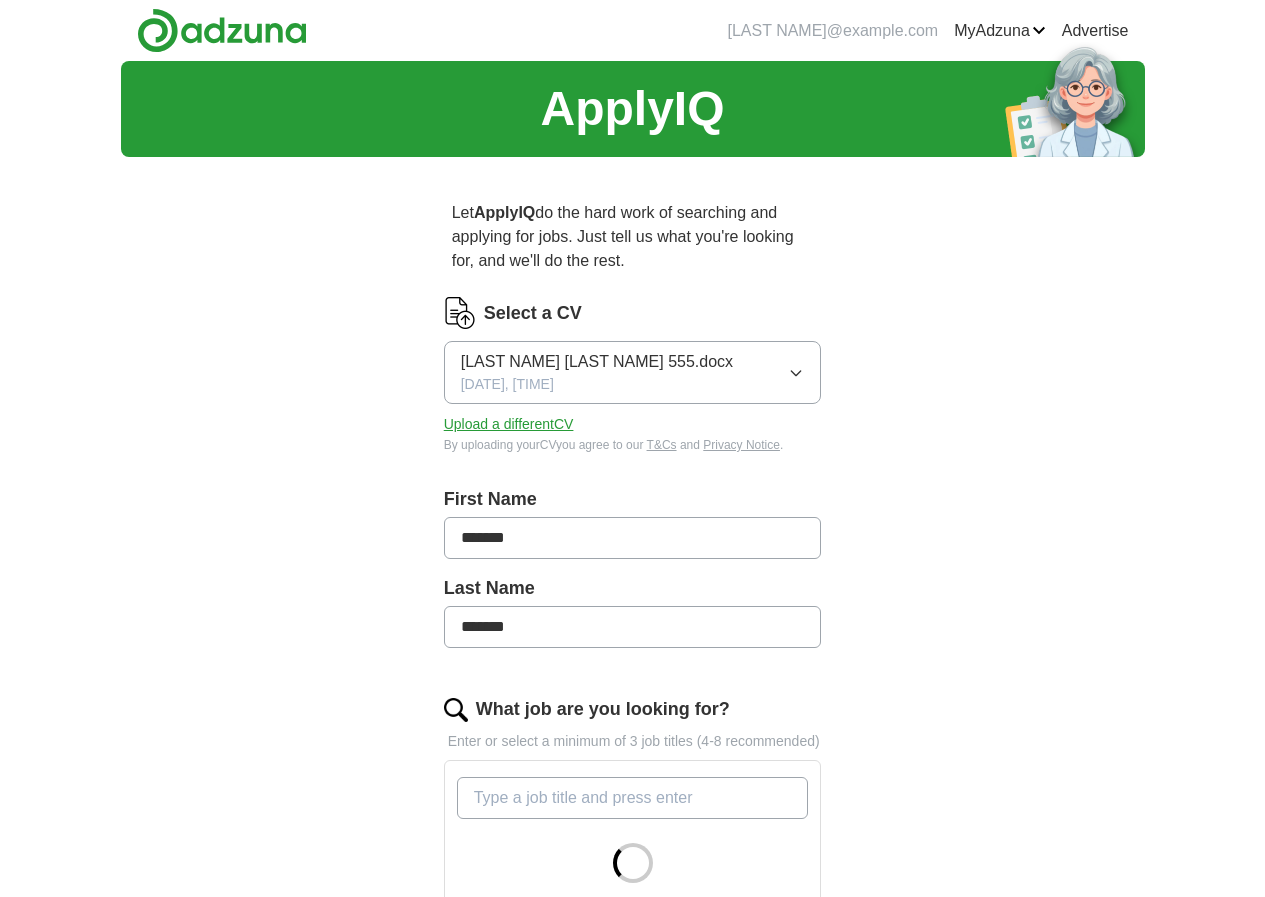 scroll, scrollTop: 0, scrollLeft: 0, axis: both 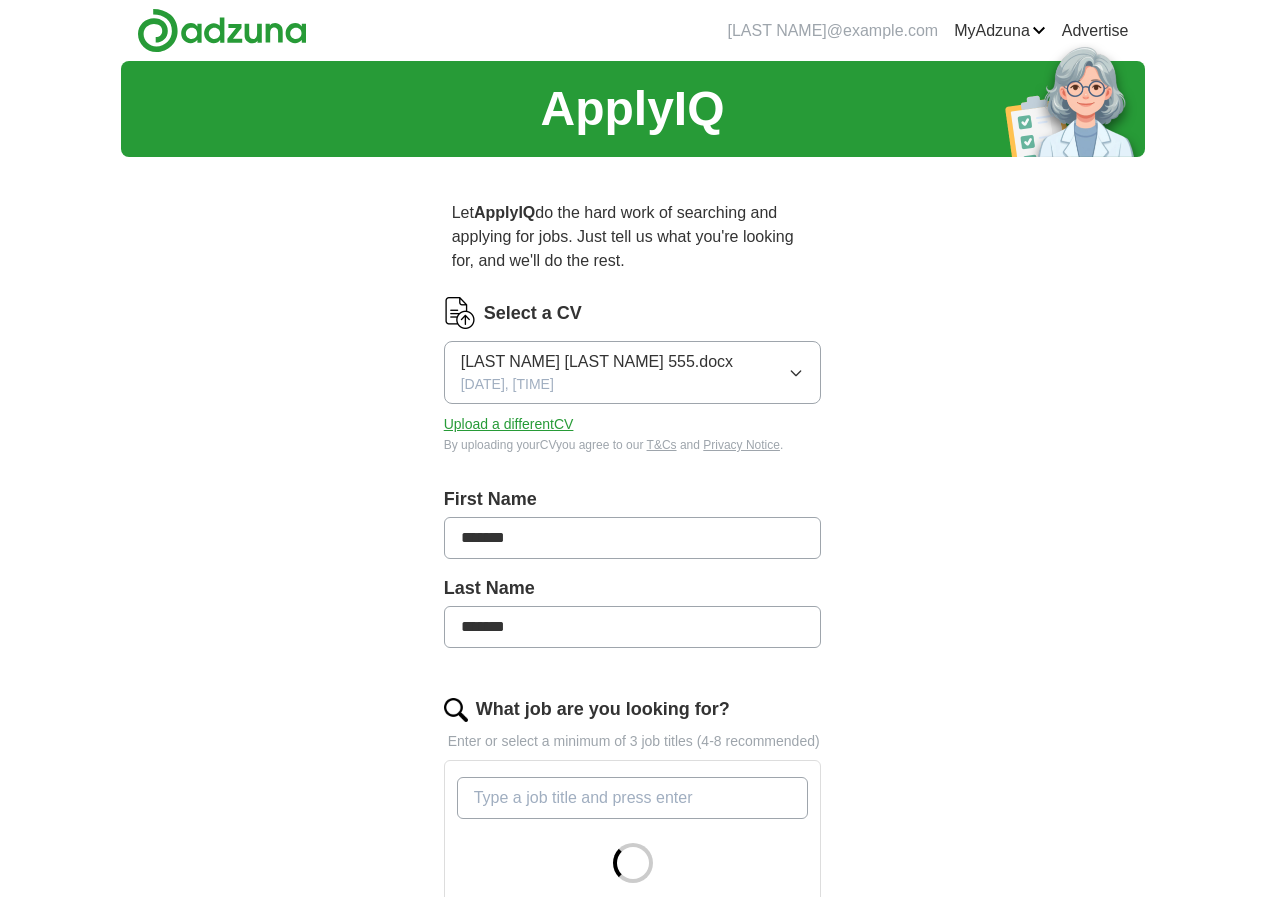 click 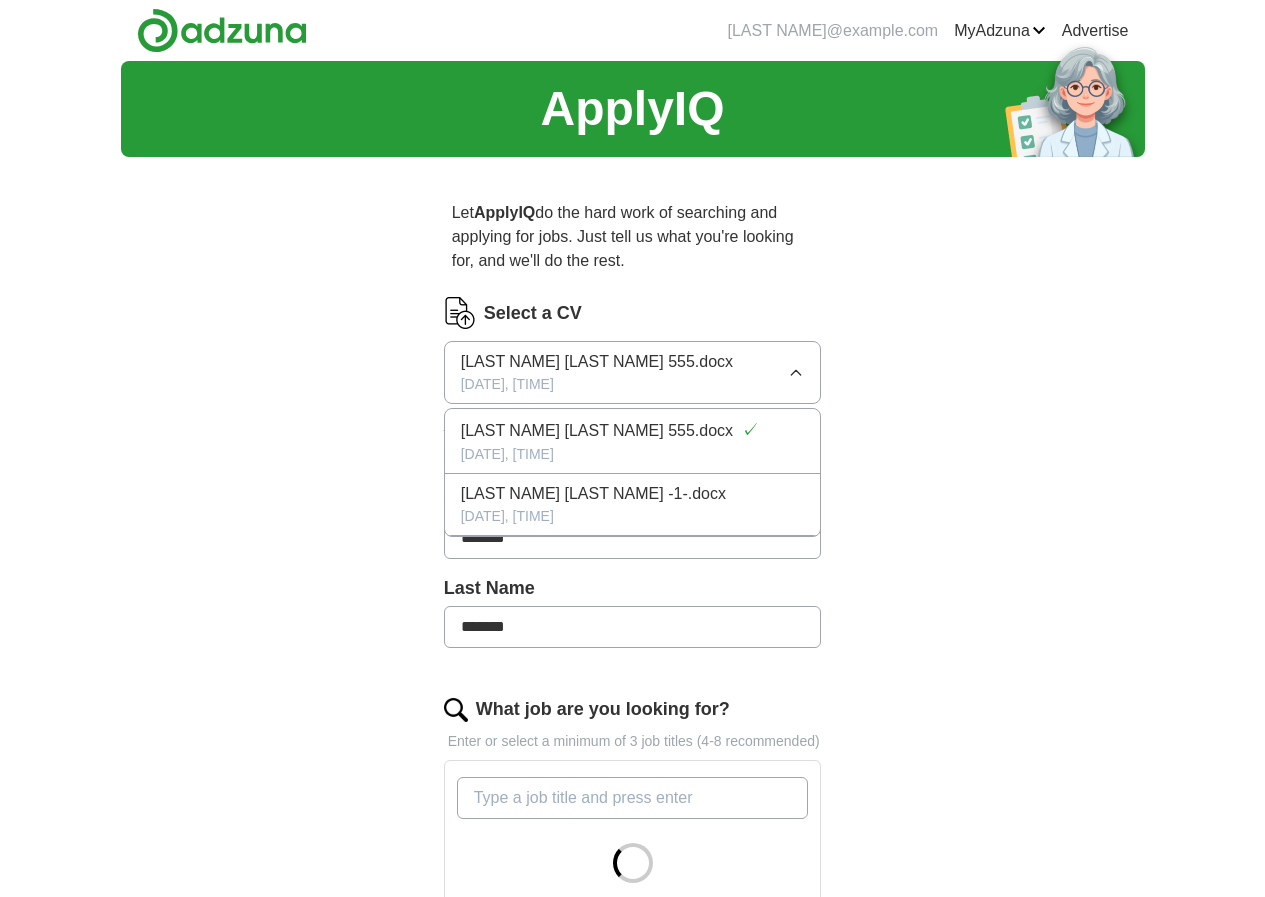 click on "[LAST NAME] [LAST NAME] [PHONE].docx [DATE], [TIME]" at bounding box center [633, 372] 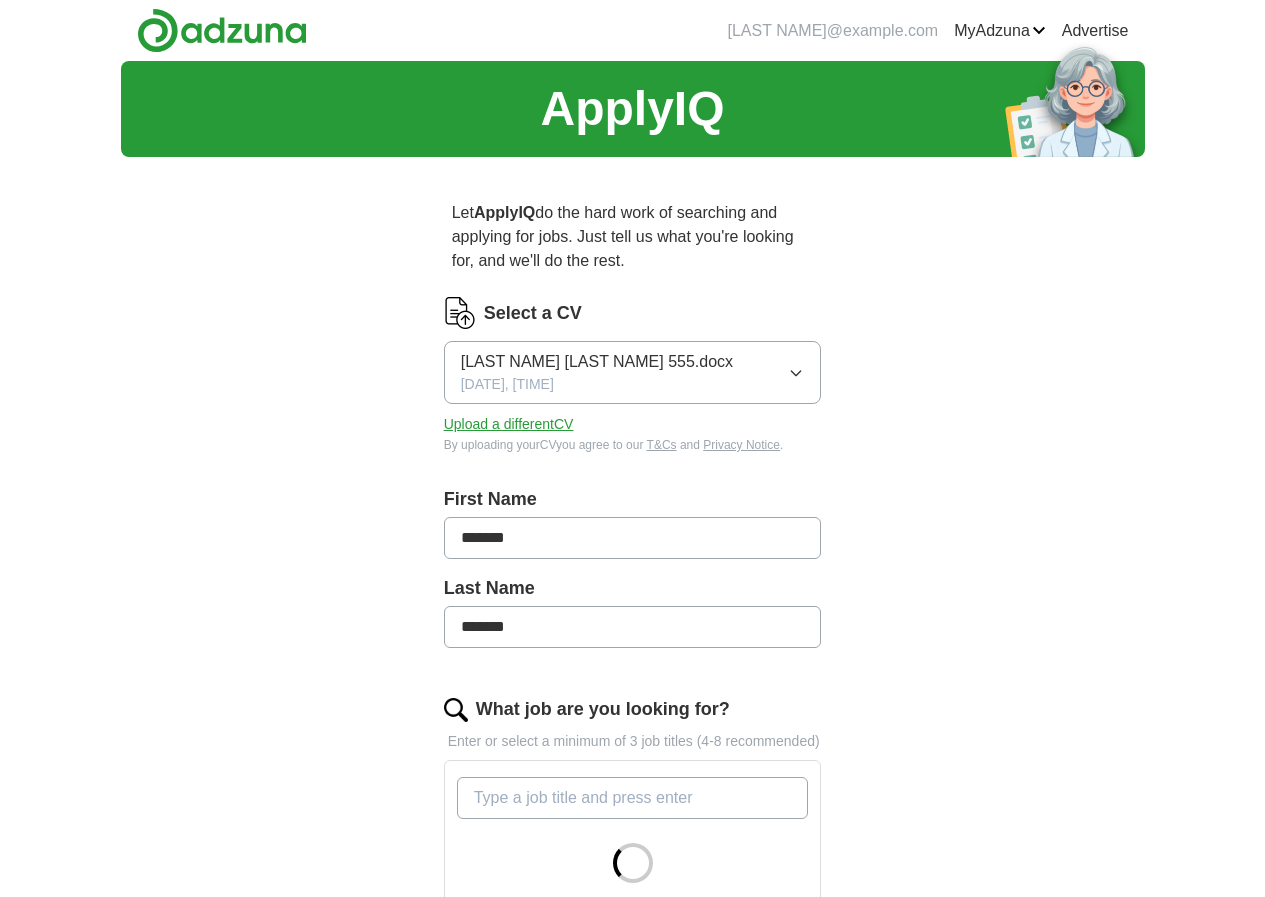 click on "Upload a different  CV" at bounding box center [509, 424] 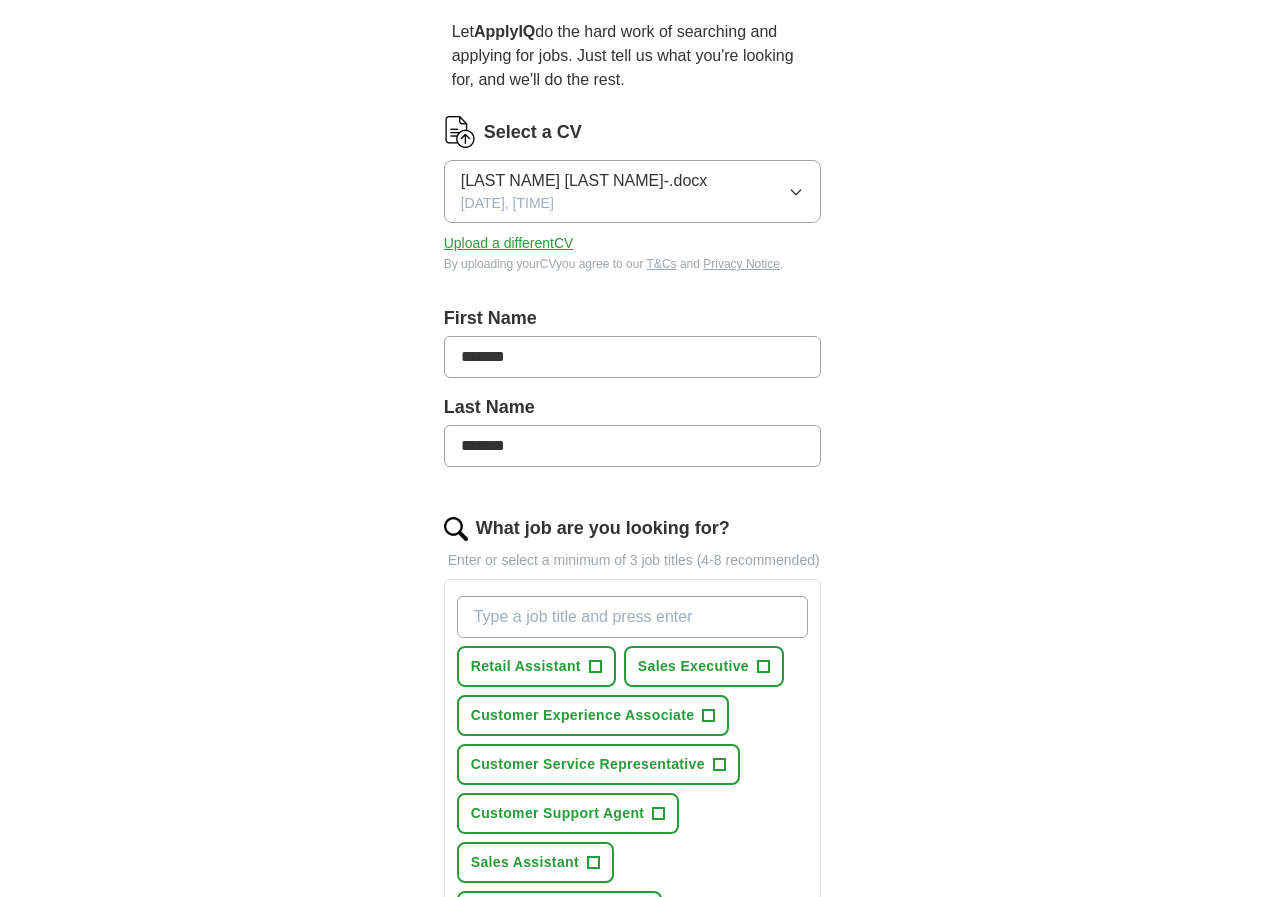 scroll, scrollTop: 200, scrollLeft: 0, axis: vertical 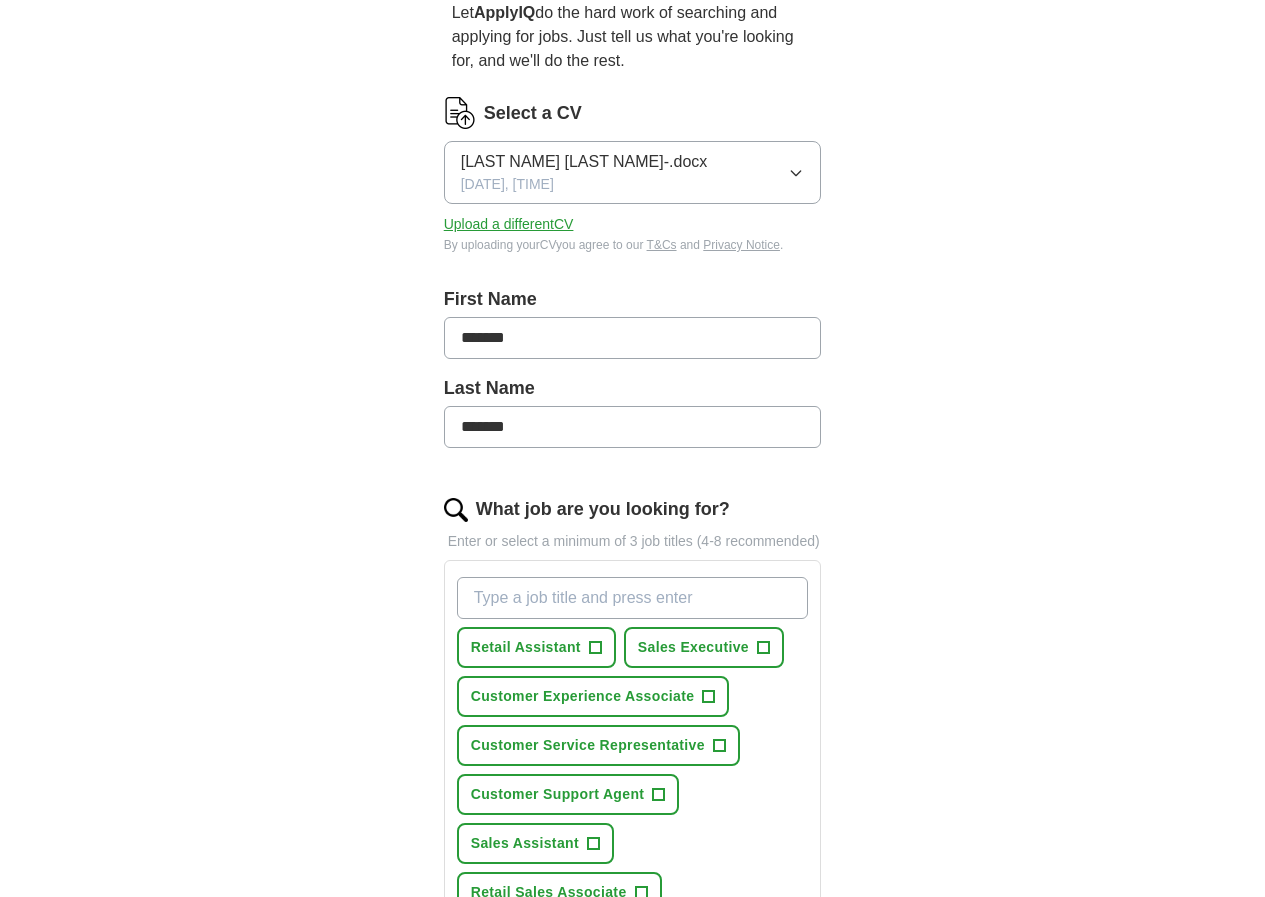 click on "What job are you looking for?" at bounding box center [633, 598] 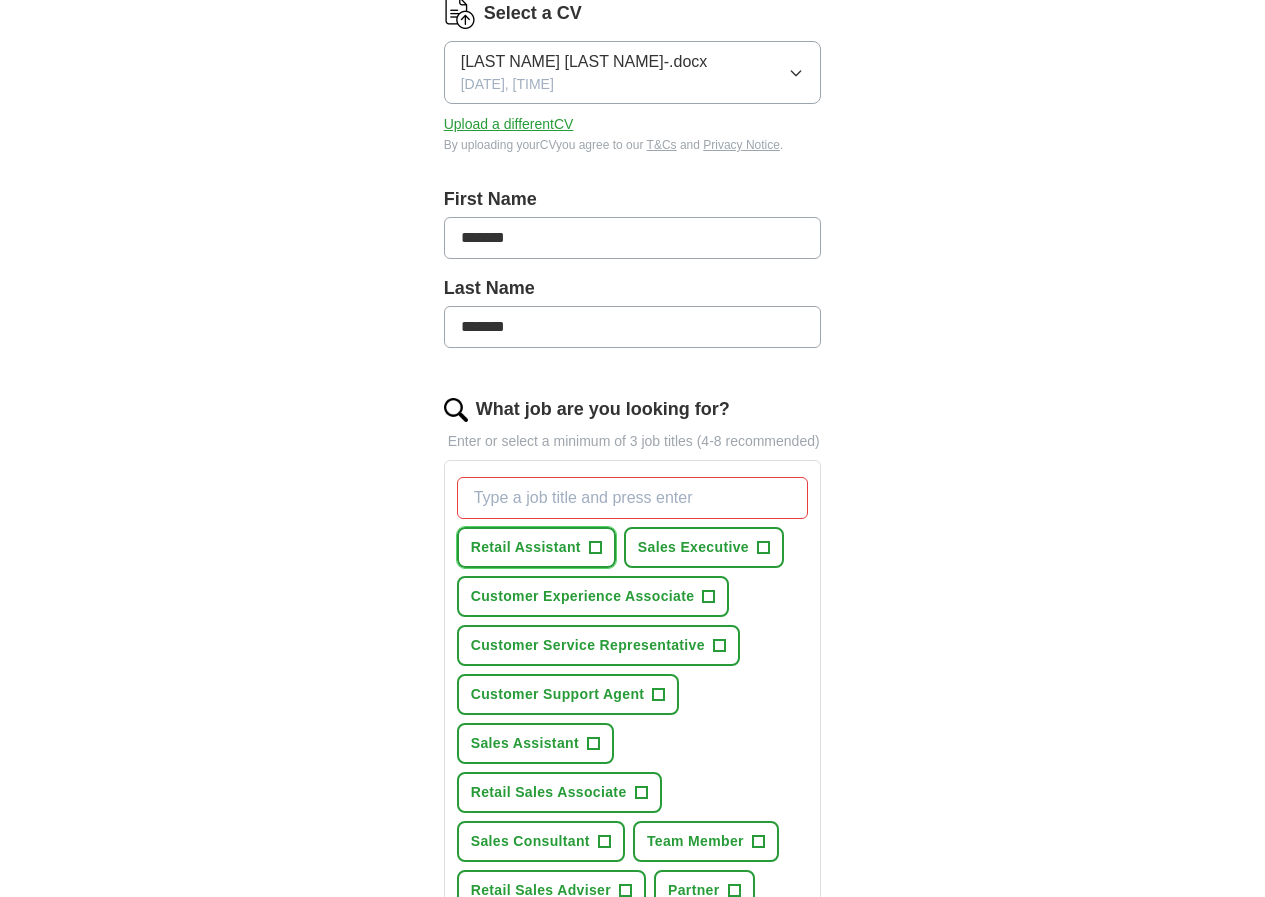 click on "Retail Assistant" at bounding box center [526, 547] 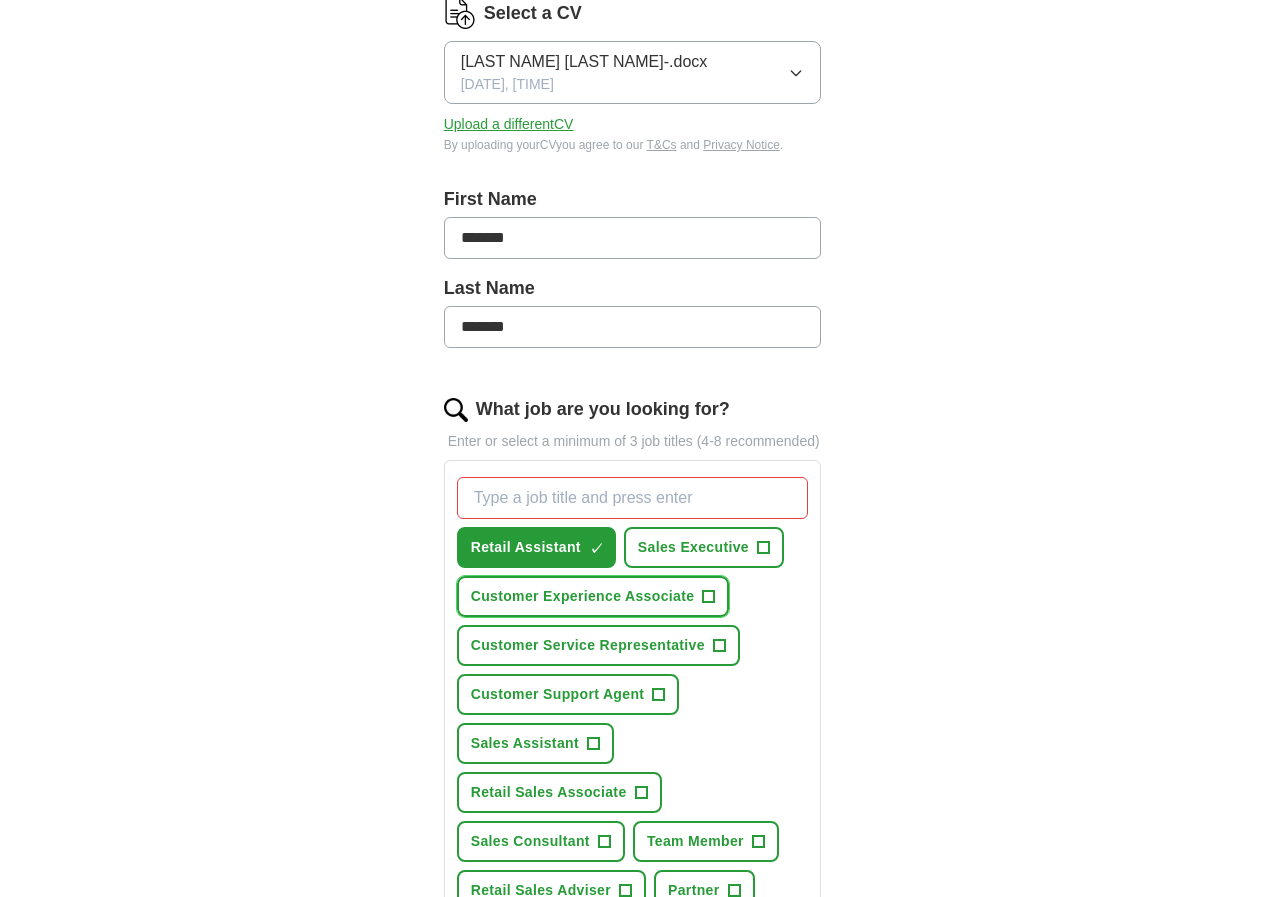 click on "Customer Experience Associate" at bounding box center (583, 596) 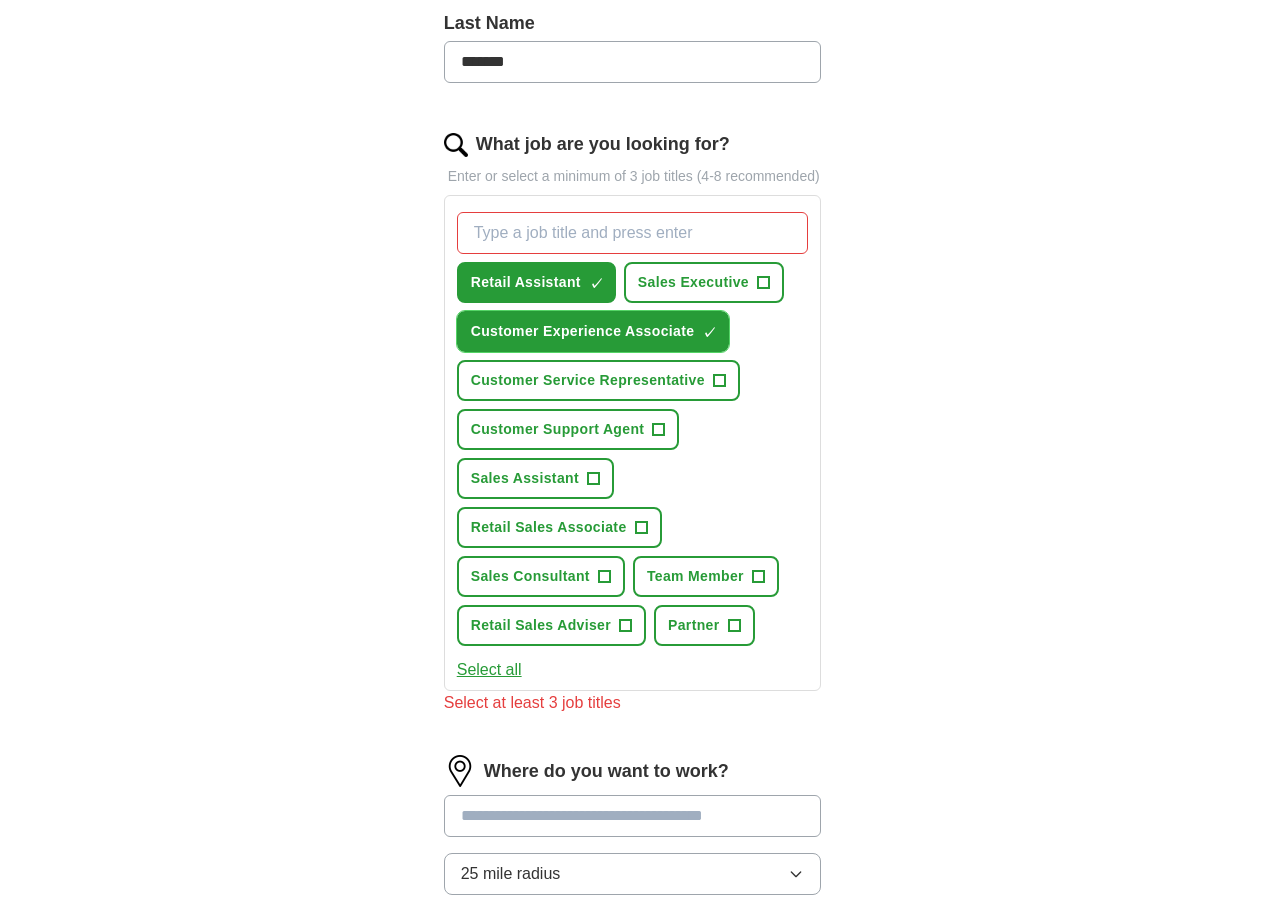 scroll, scrollTop: 600, scrollLeft: 0, axis: vertical 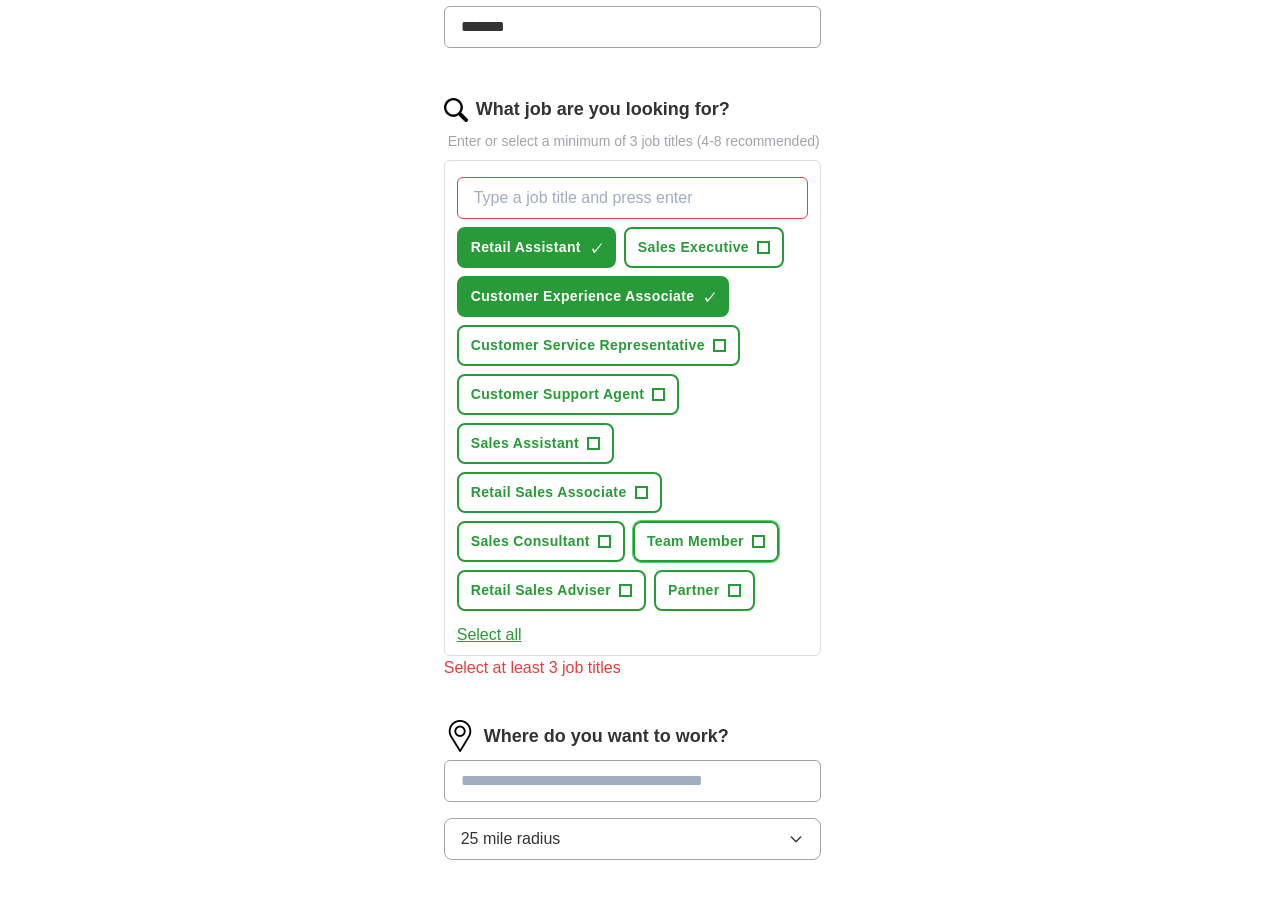 click on "Team Member" at bounding box center [695, 541] 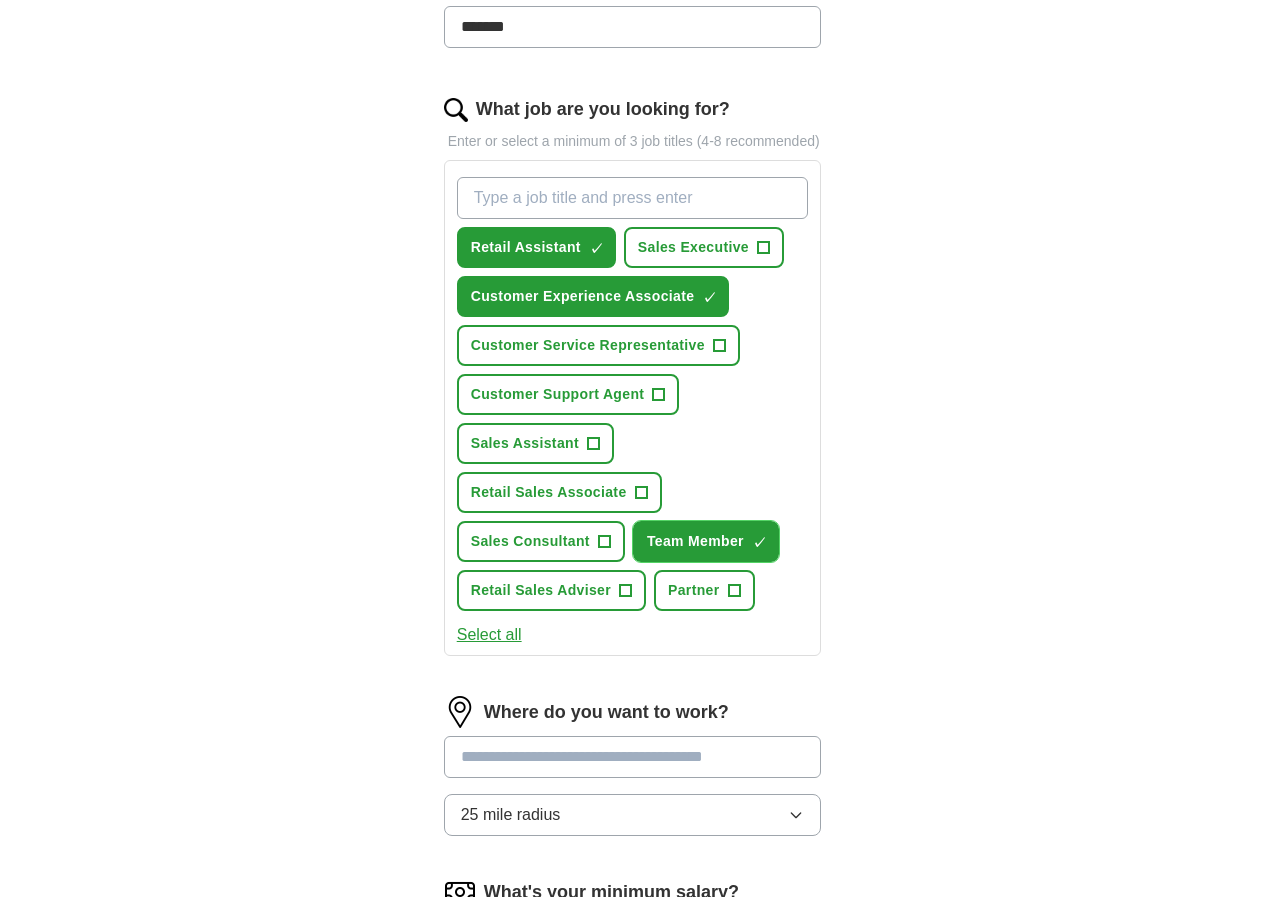 scroll, scrollTop: 700, scrollLeft: 0, axis: vertical 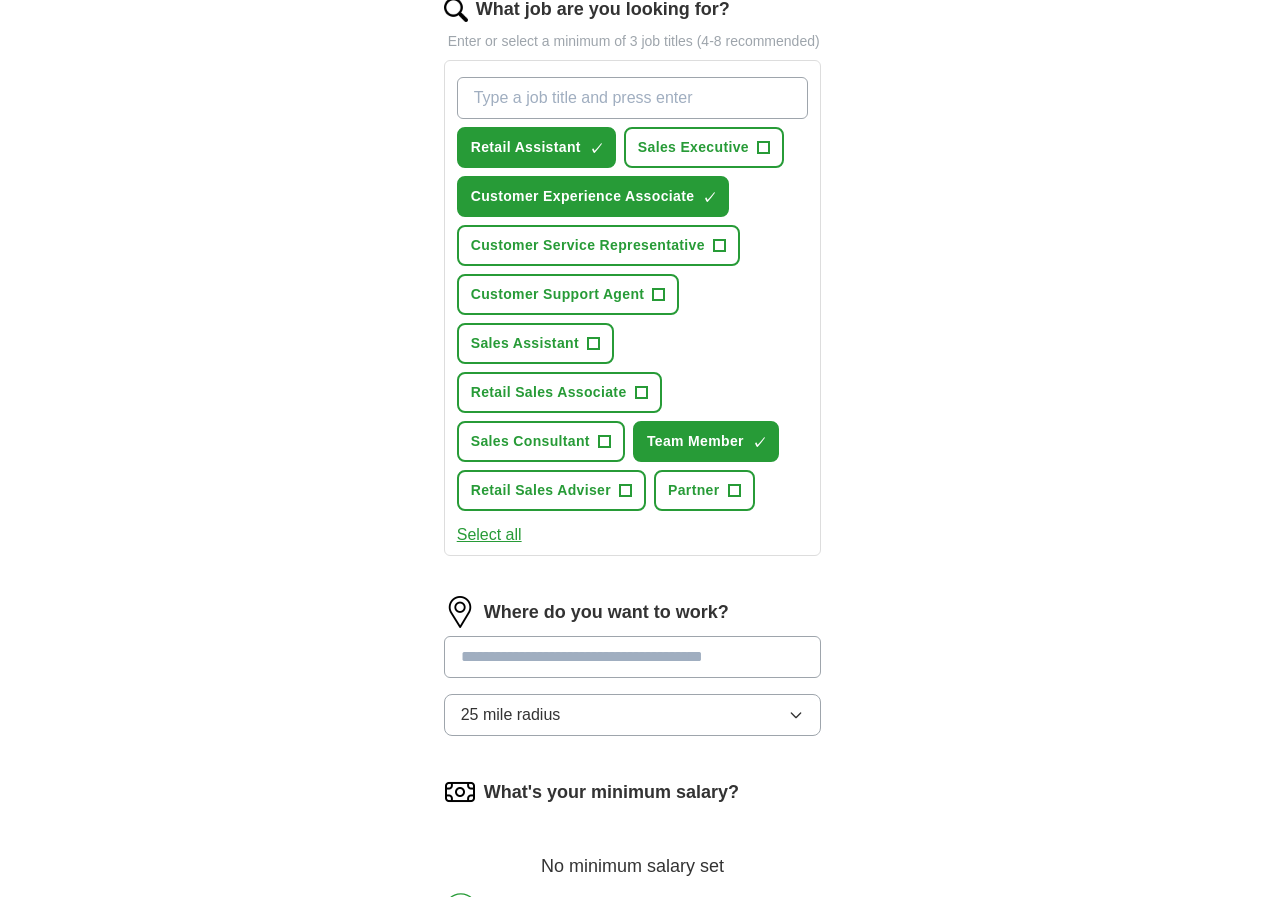 click at bounding box center [633, 657] 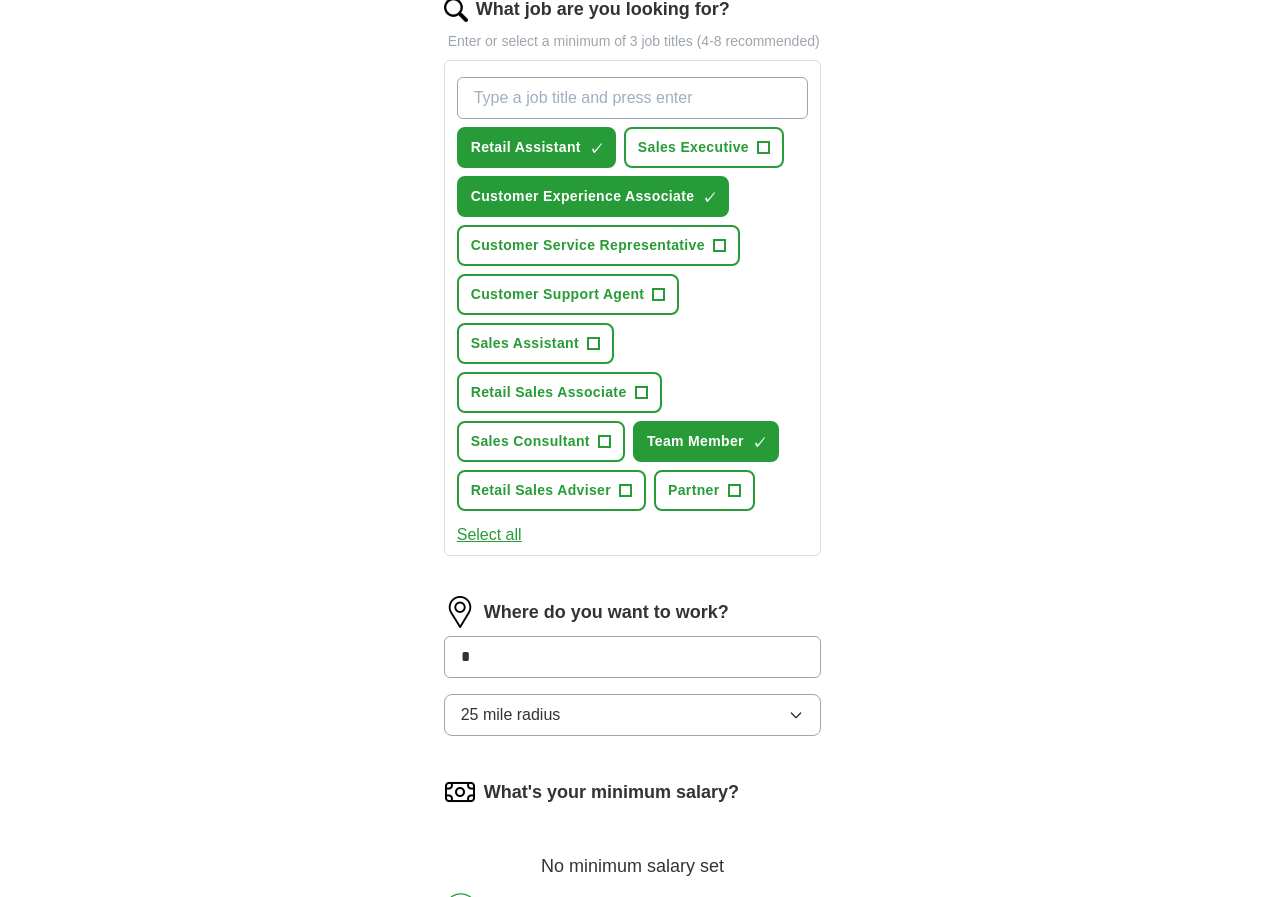 type on "**" 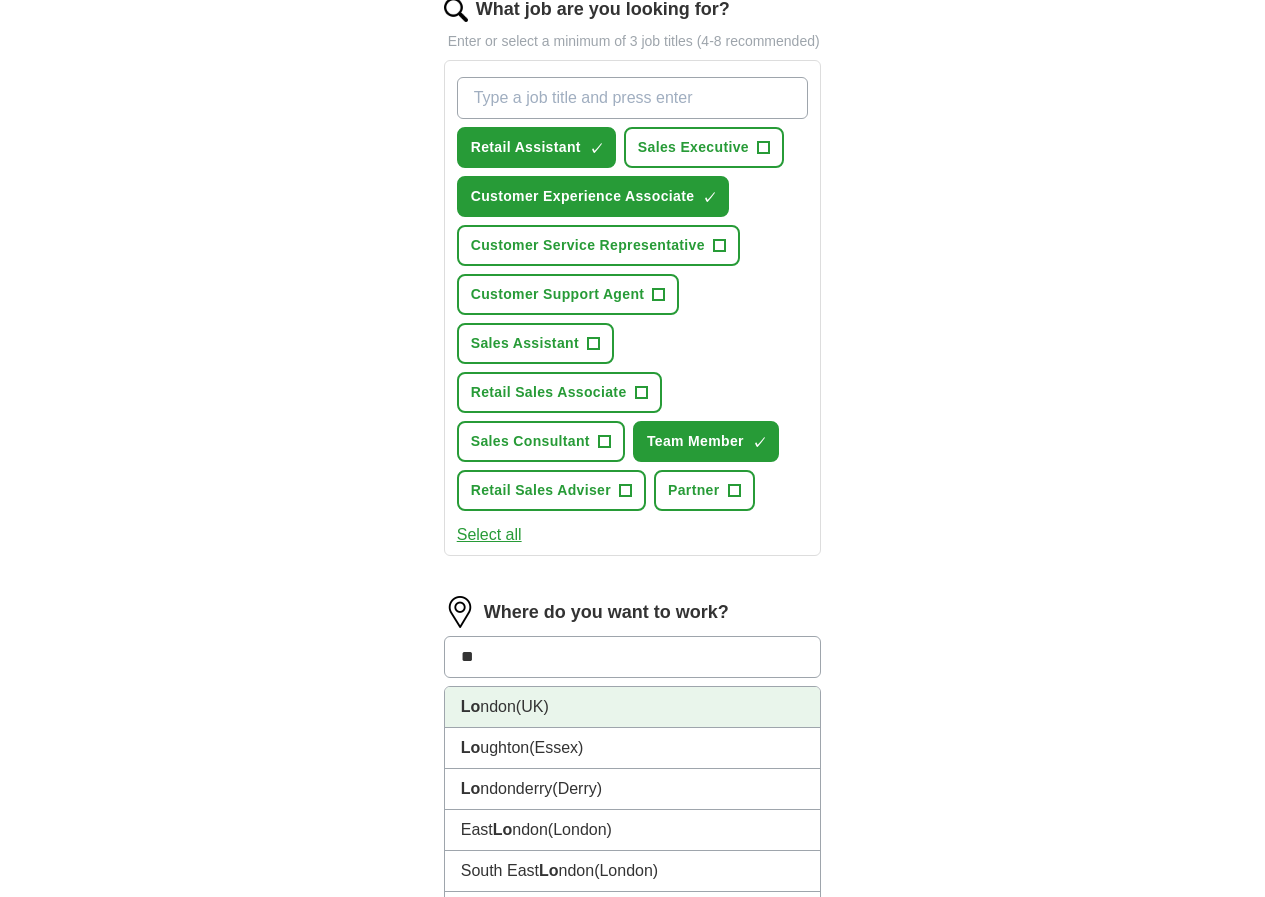 click on "Lo ndon  (UK)" at bounding box center [633, 707] 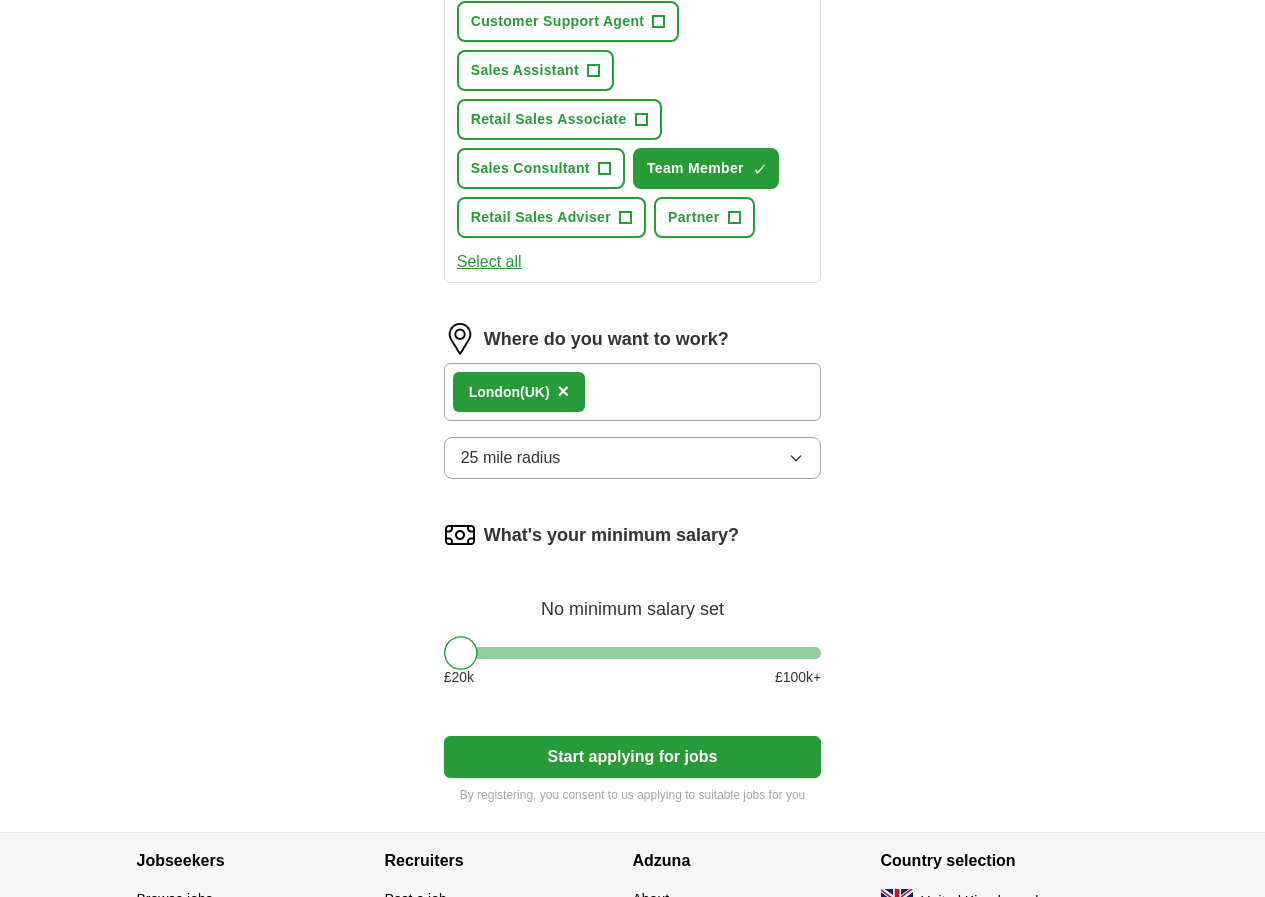scroll, scrollTop: 1000, scrollLeft: 0, axis: vertical 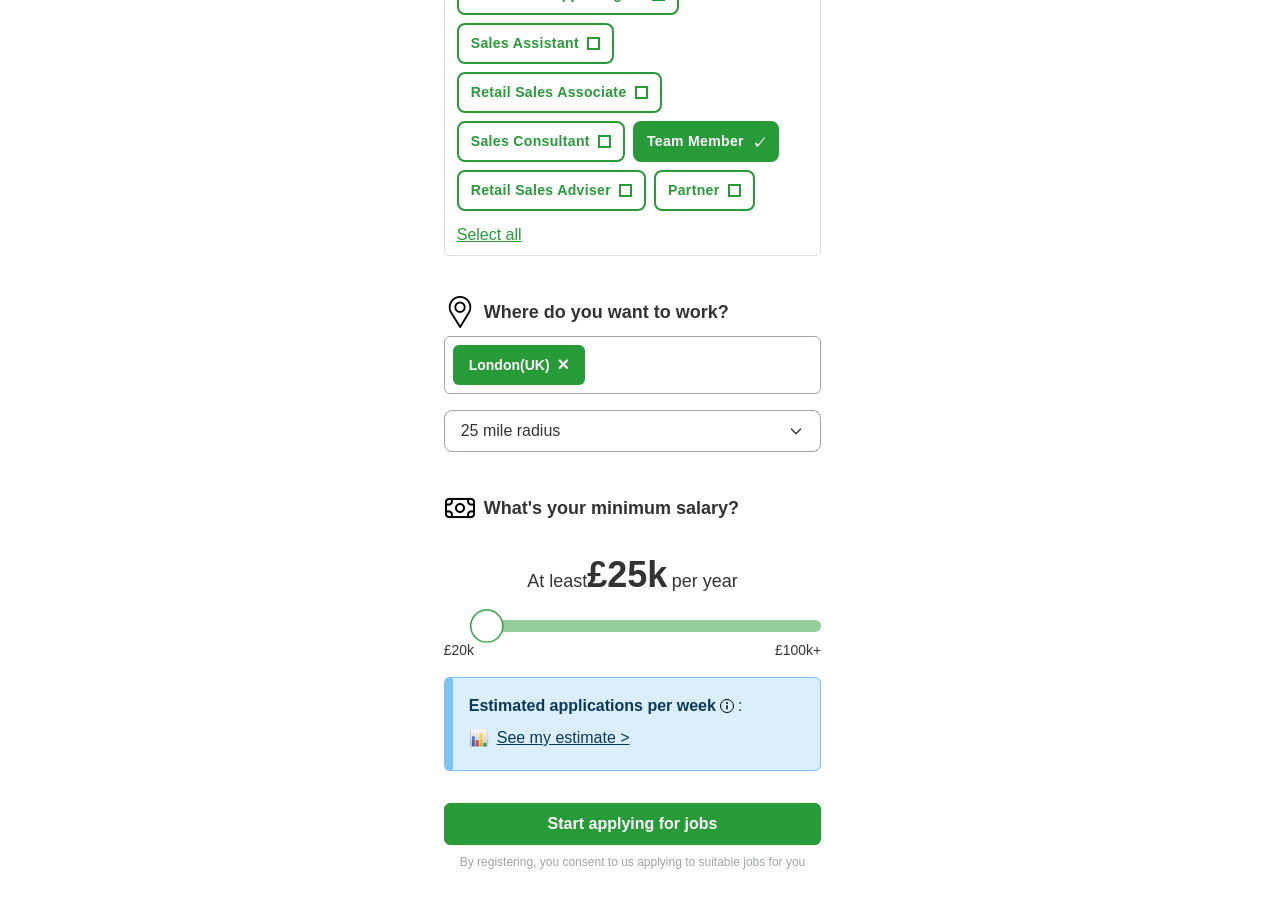 drag, startPoint x: 434, startPoint y: 559, endPoint x: 461, endPoint y: 592, distance: 42.638012 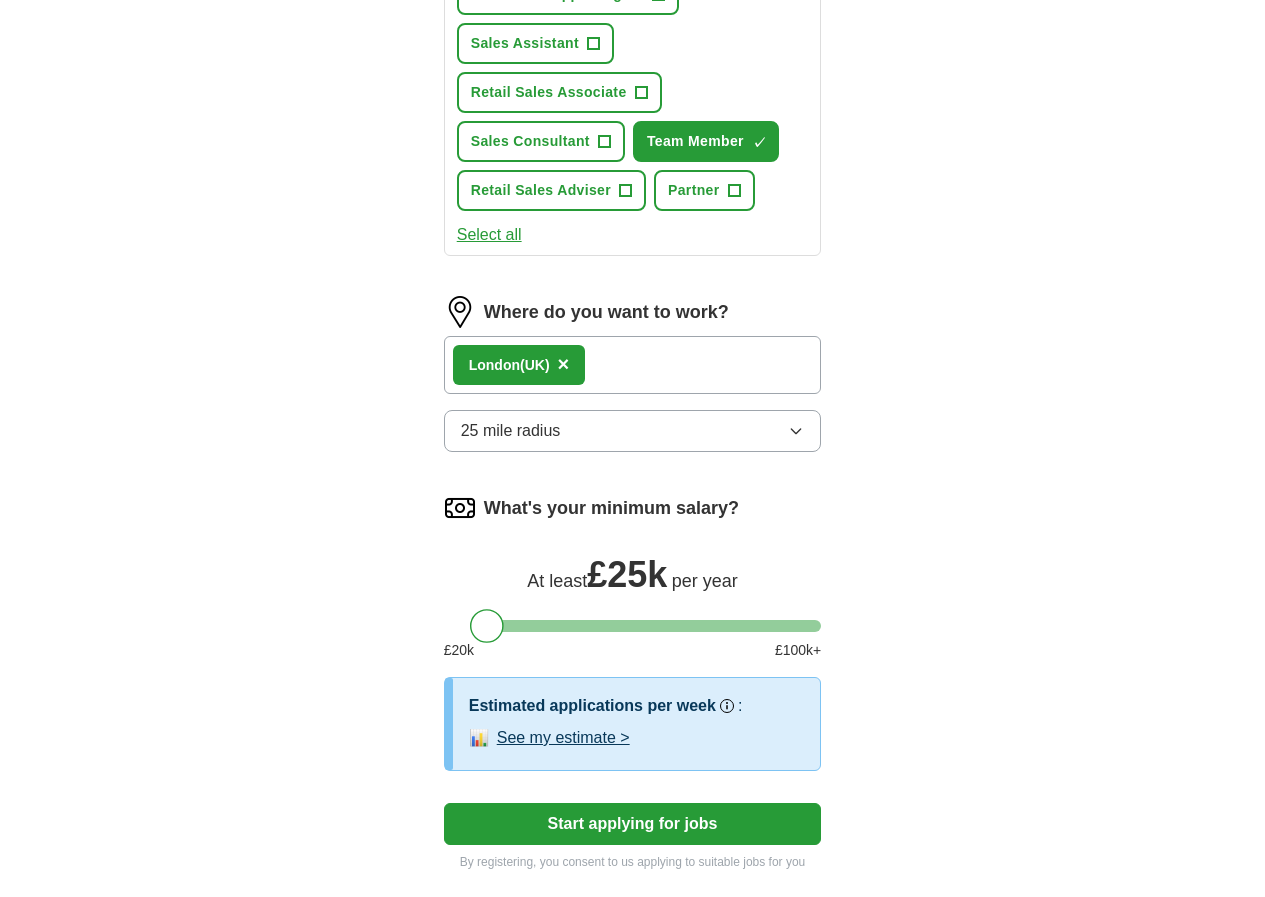 click on "Start applying for jobs" at bounding box center [633, 824] 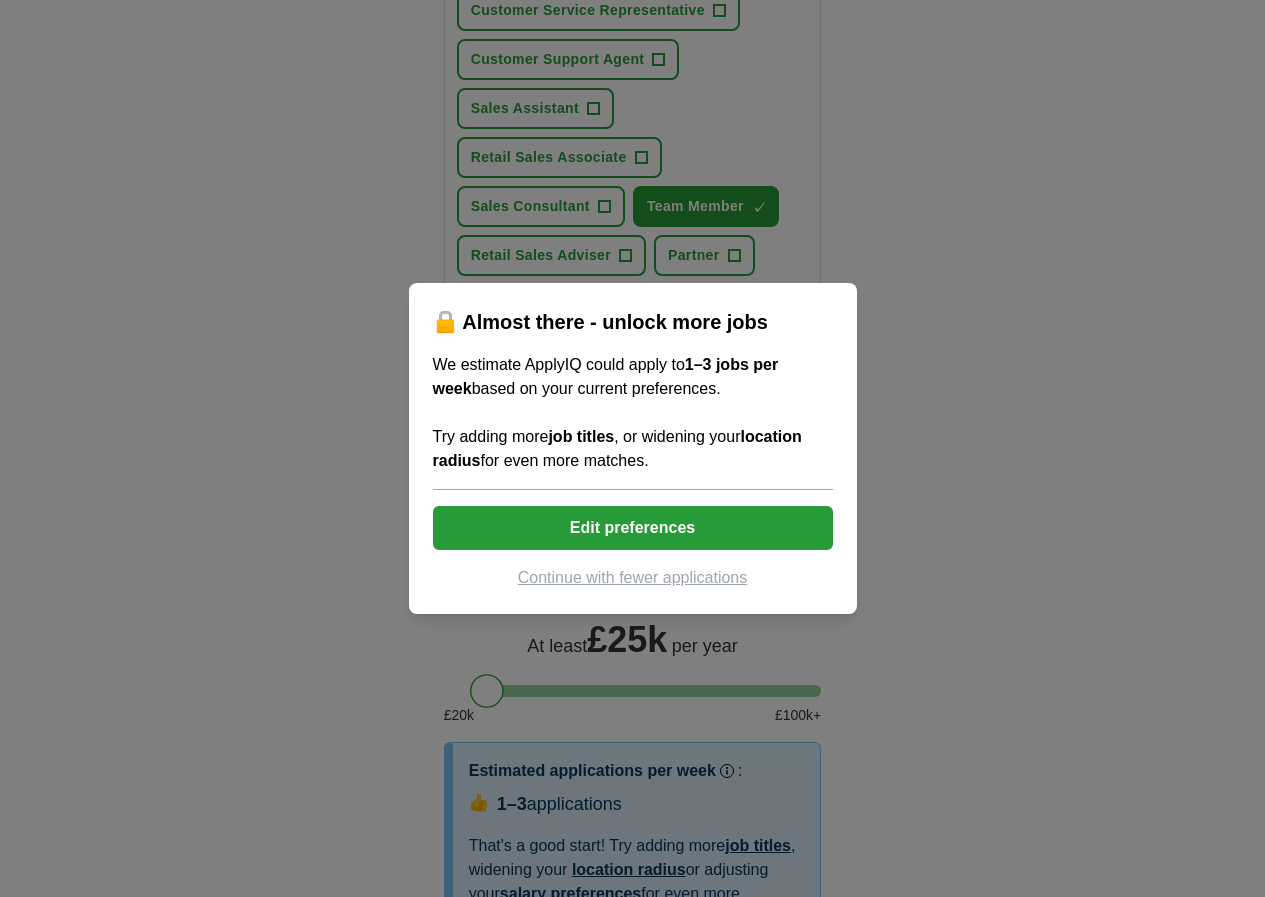 scroll, scrollTop: 900, scrollLeft: 0, axis: vertical 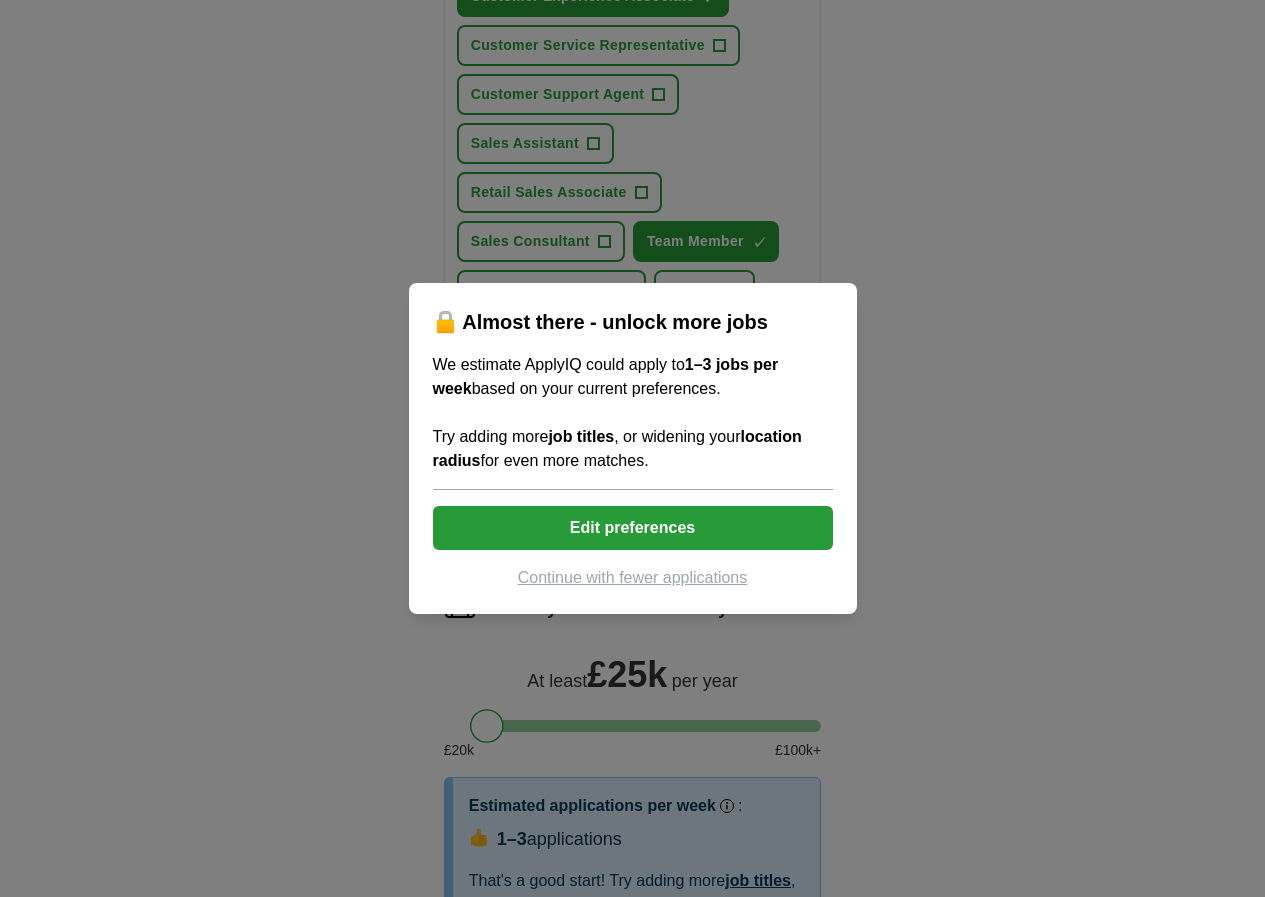 click on "Continue with fewer applications" at bounding box center [633, 578] 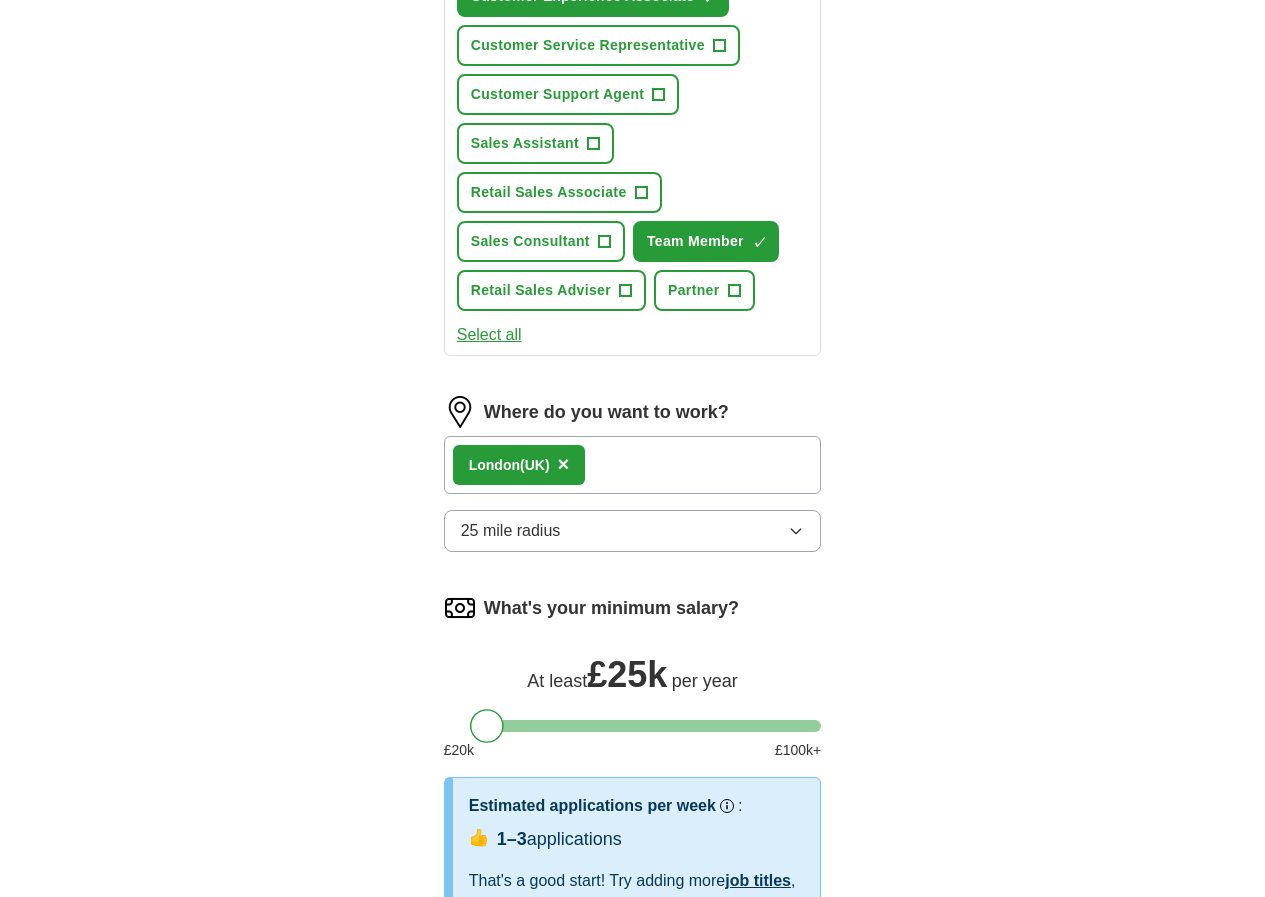 select on "**" 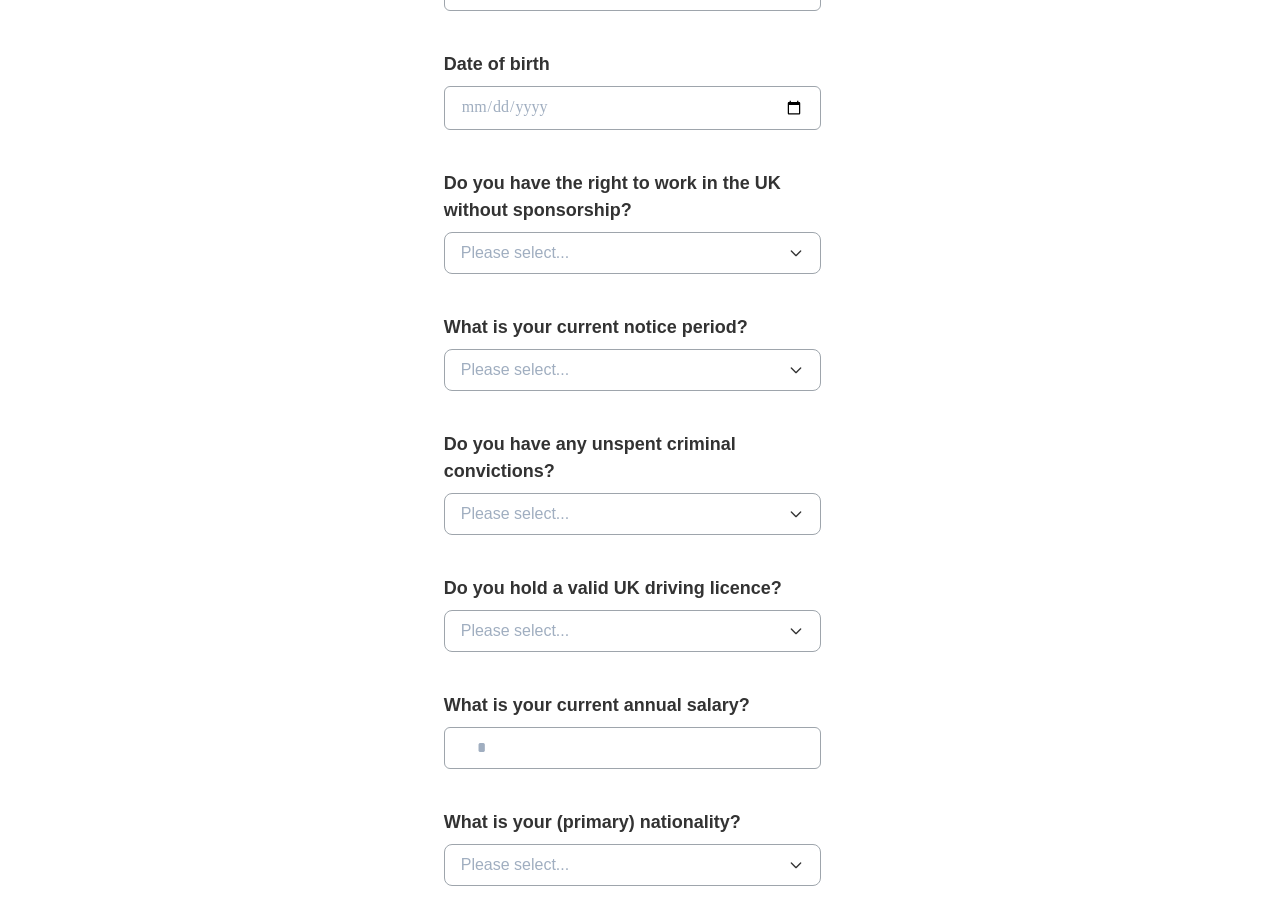 scroll, scrollTop: 0, scrollLeft: 0, axis: both 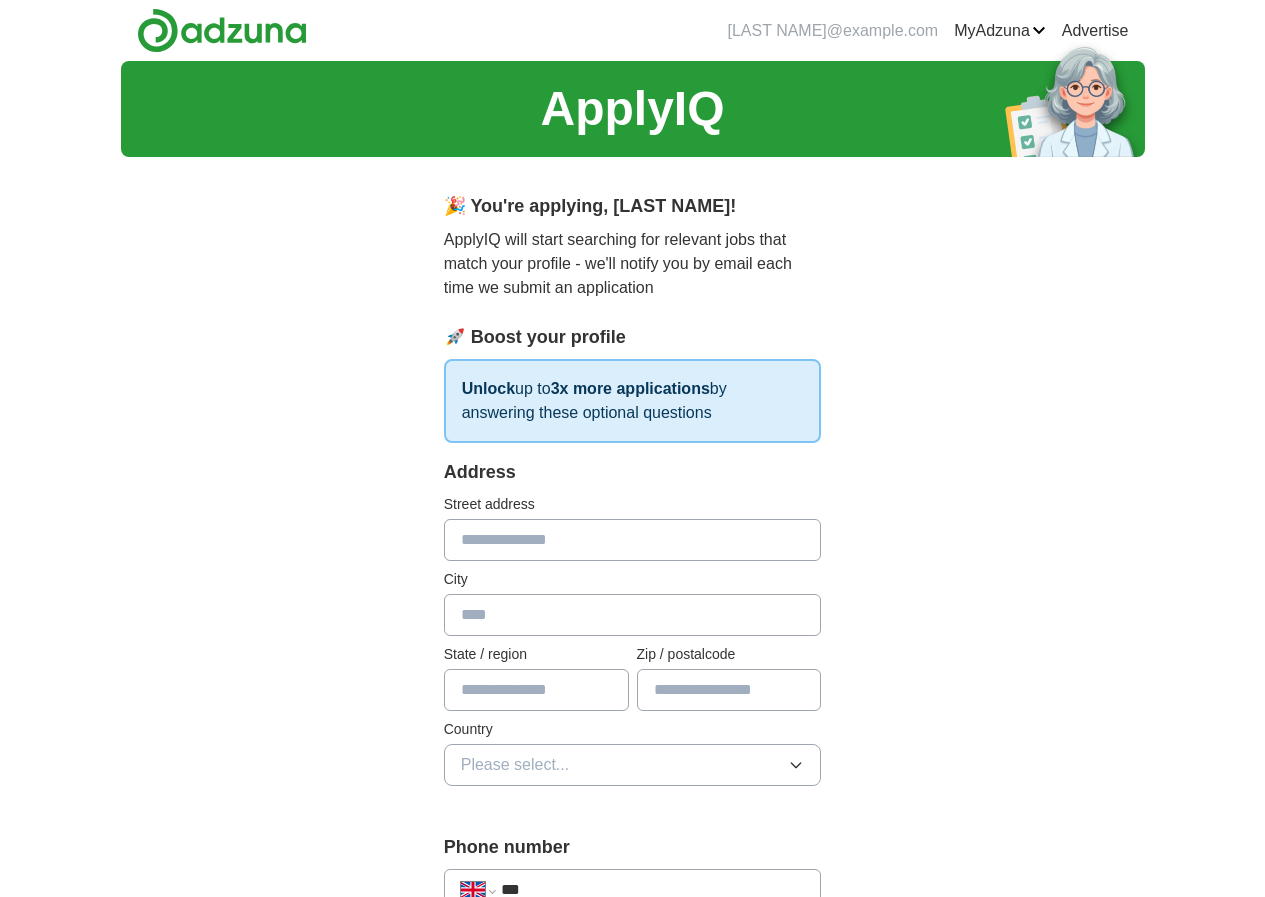 click at bounding box center [633, 540] 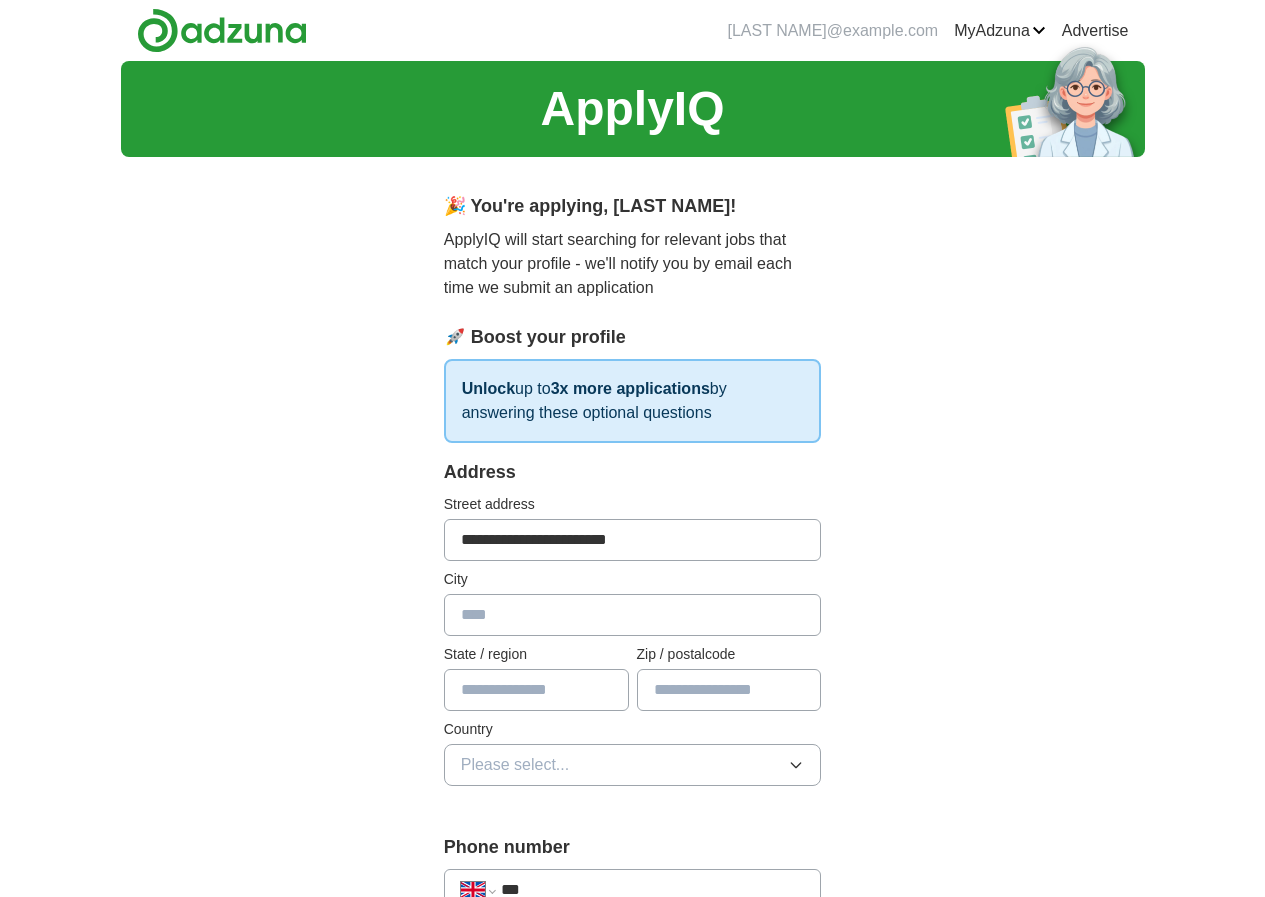 type on "******" 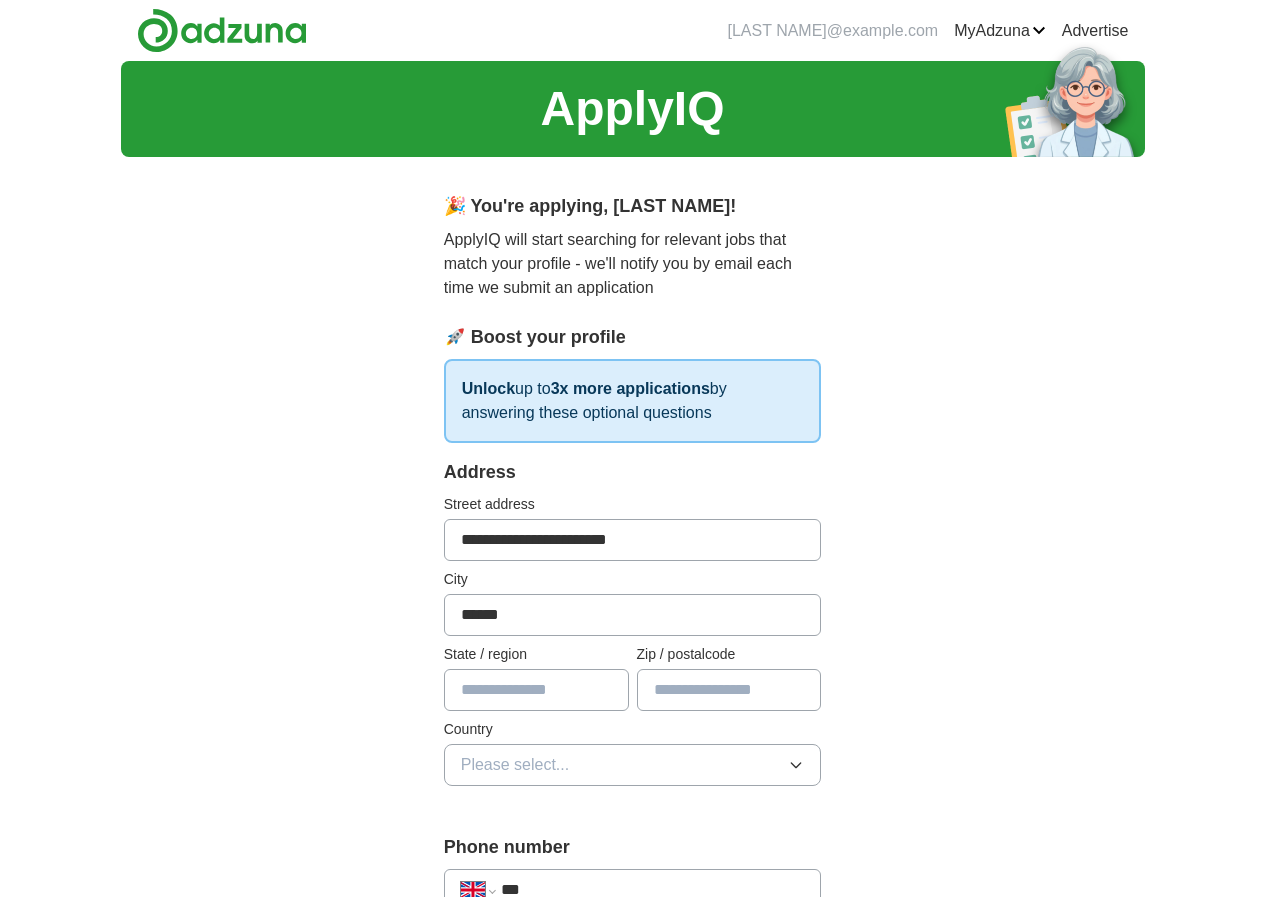 type on "*******" 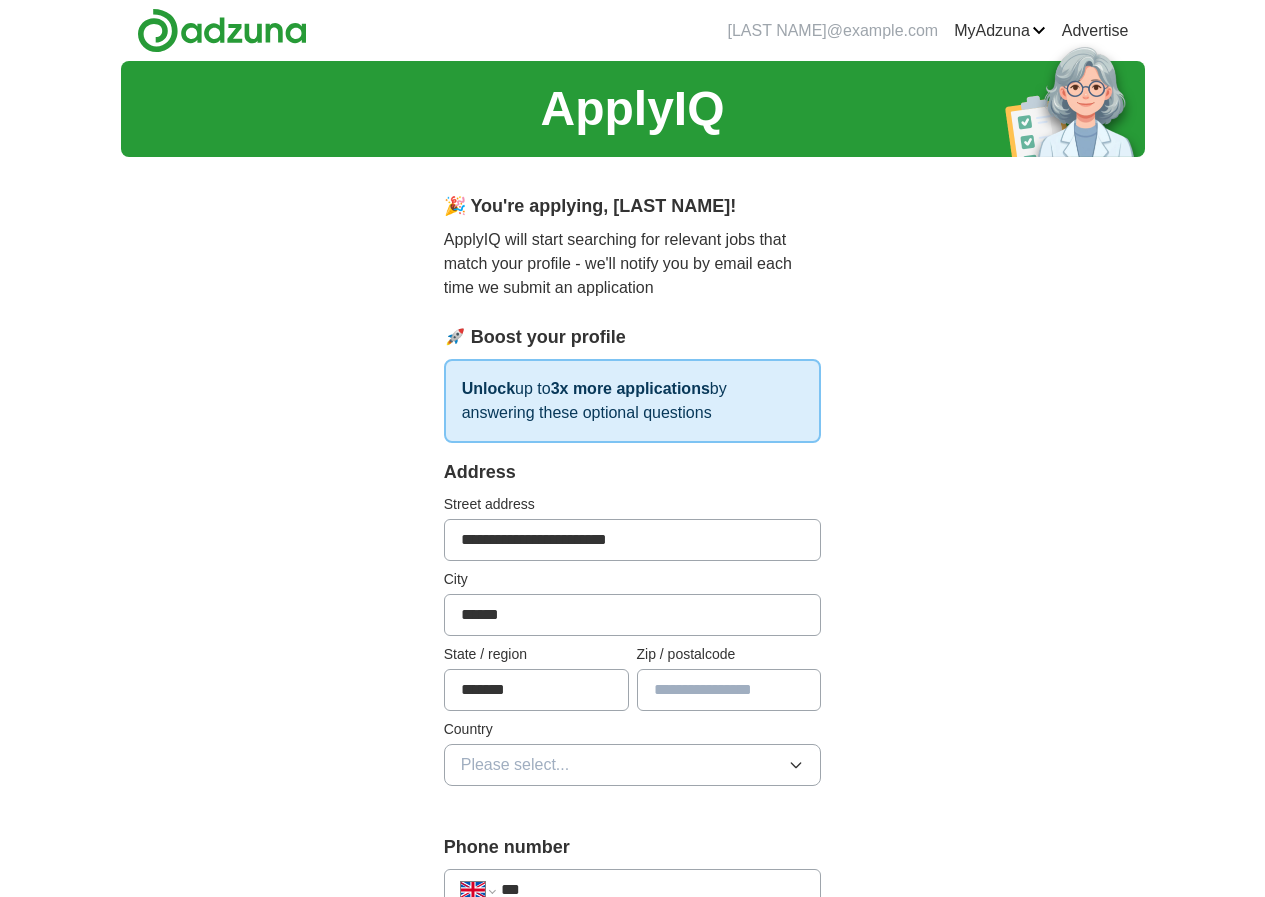type on "*******" 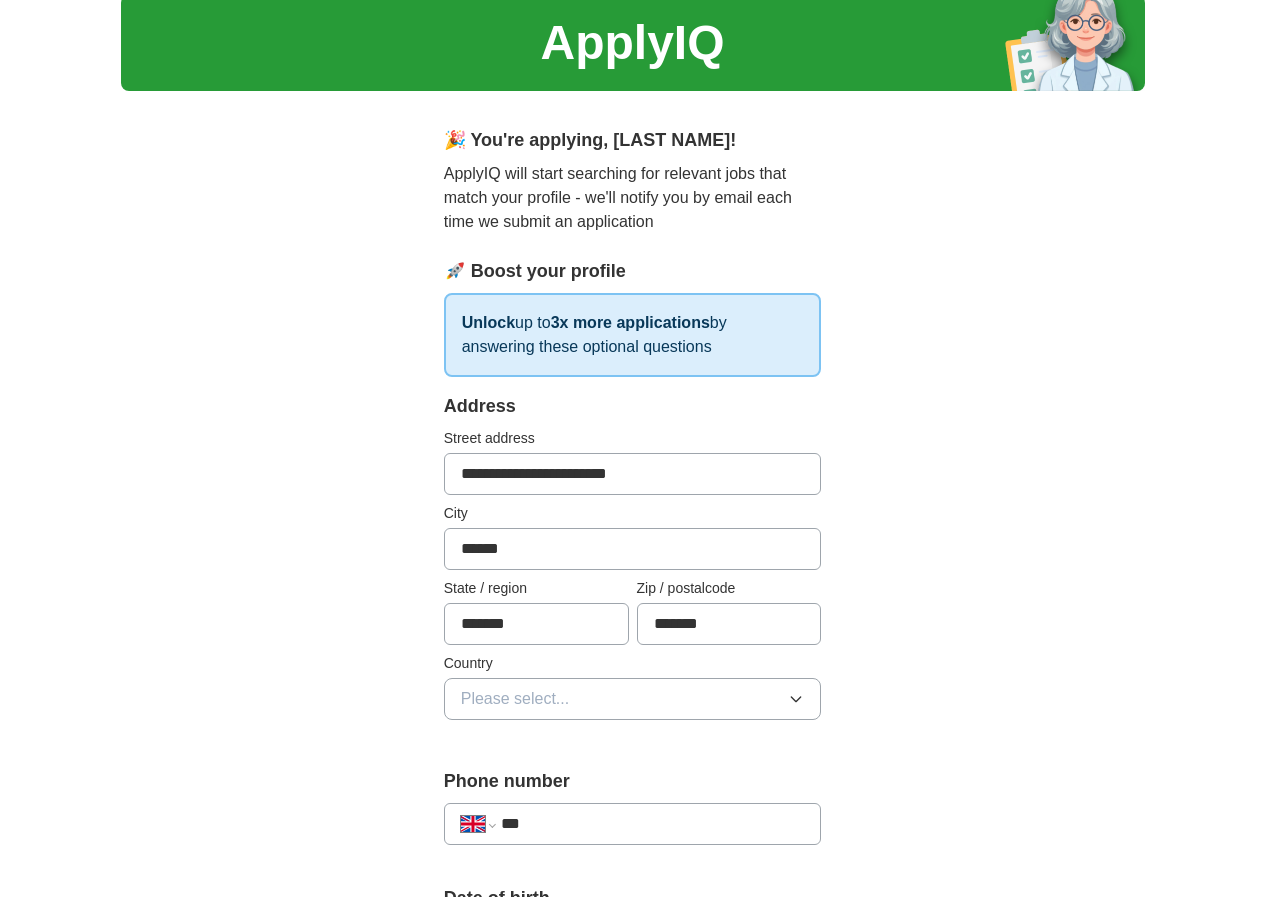 scroll, scrollTop: 100, scrollLeft: 0, axis: vertical 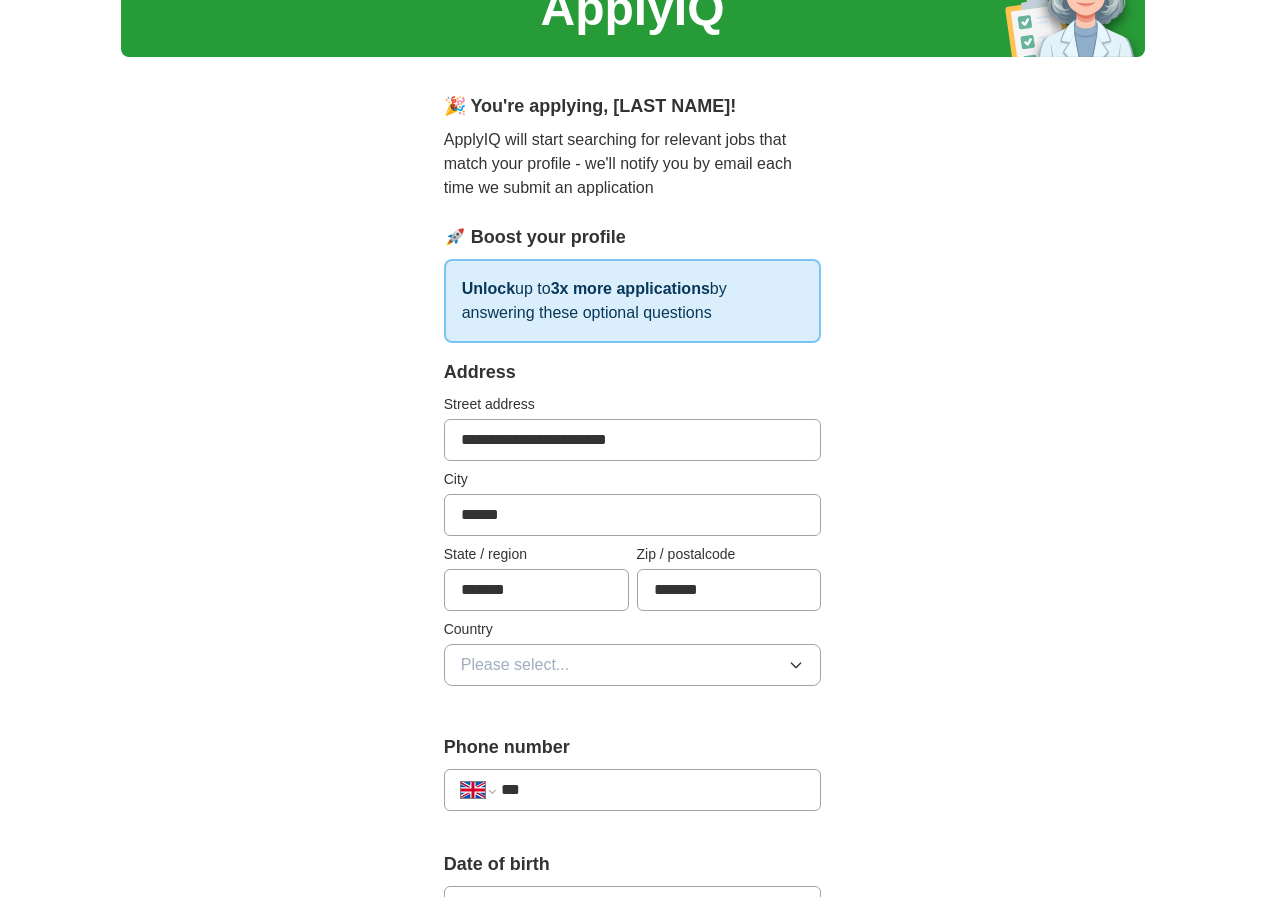 click on "Please select..." at bounding box center [633, 665] 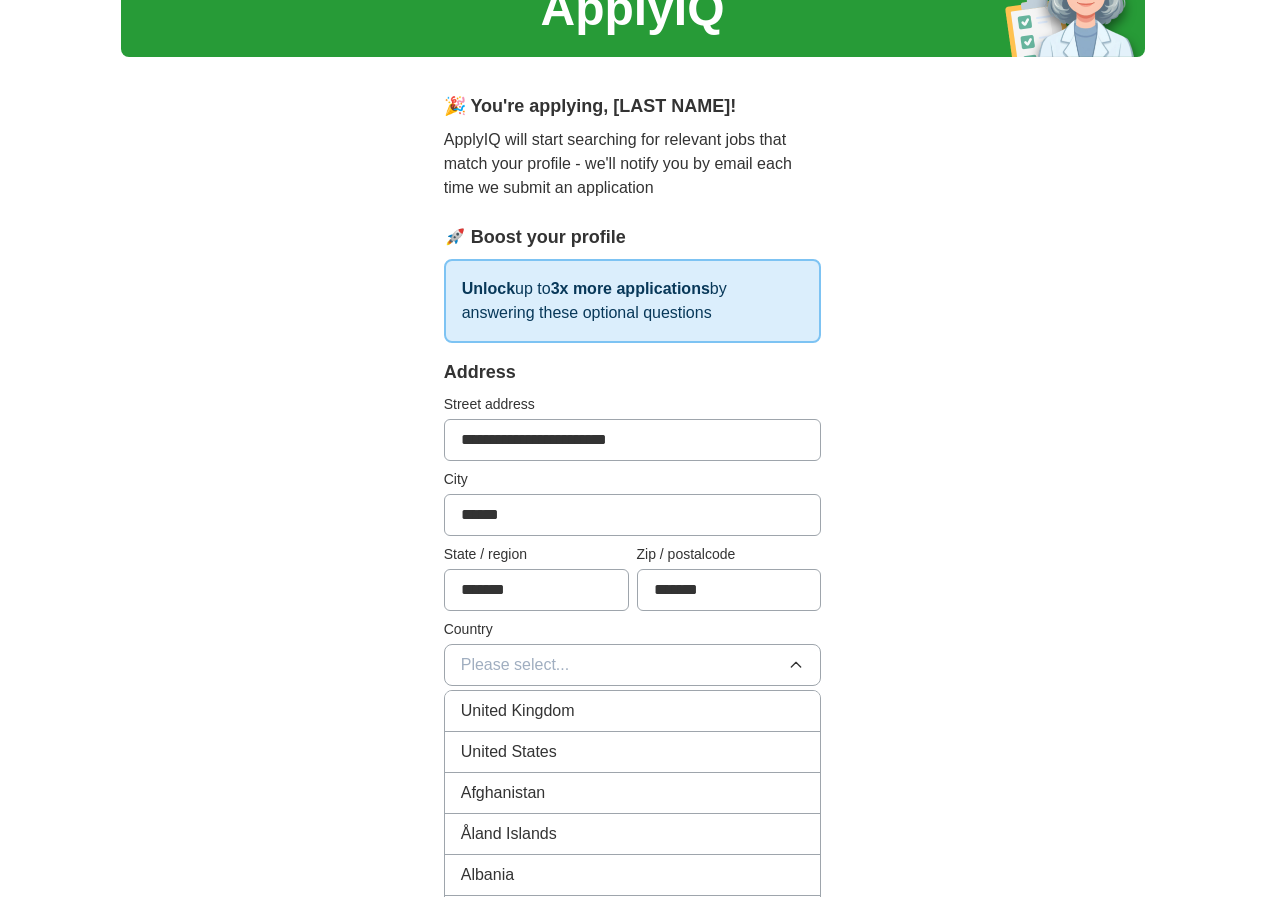 click on "United Kingdom" at bounding box center (633, 711) 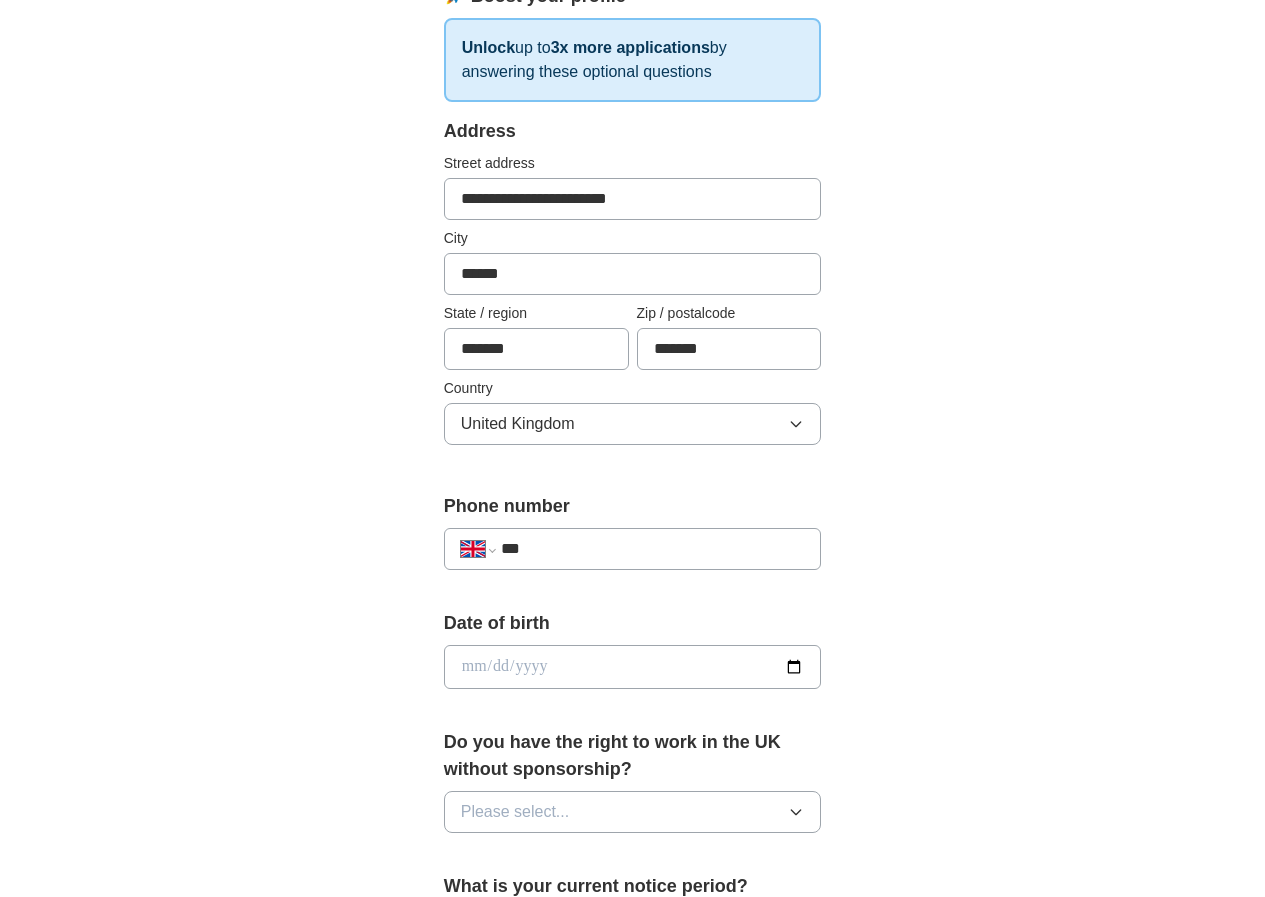scroll, scrollTop: 400, scrollLeft: 0, axis: vertical 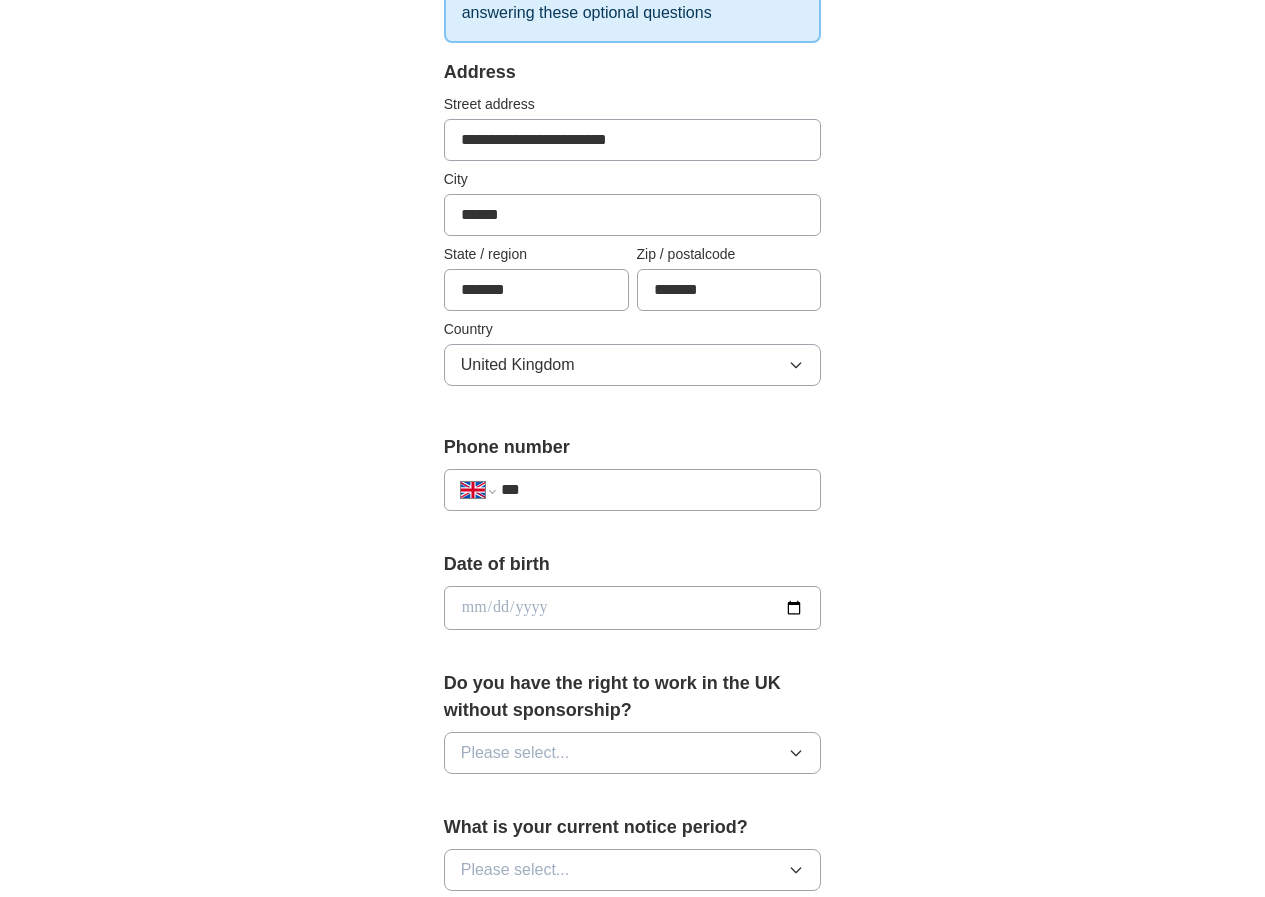 click on "***" at bounding box center [653, 490] 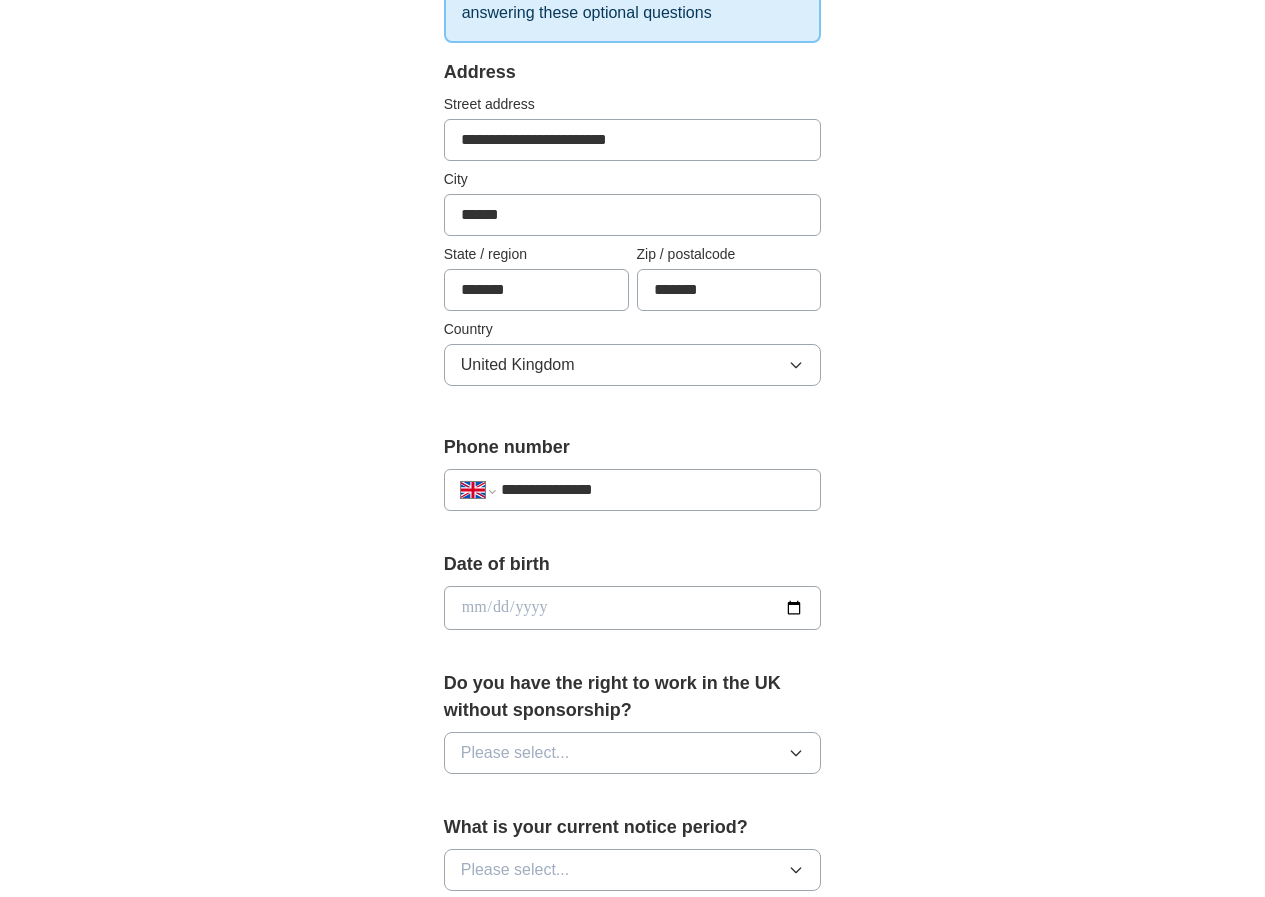 drag, startPoint x: 585, startPoint y: 588, endPoint x: 606, endPoint y: 592, distance: 21.377558 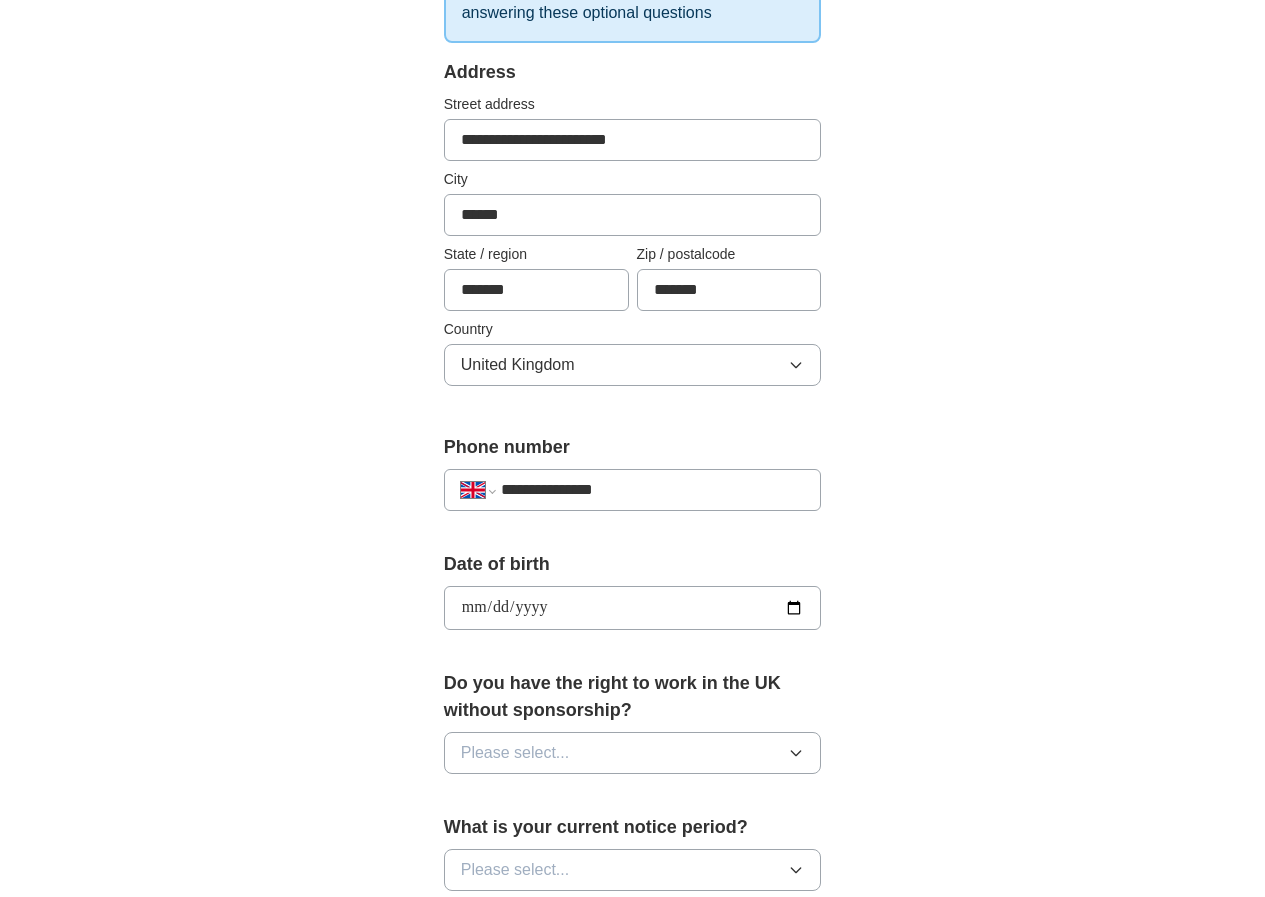 click on "**********" at bounding box center (633, 608) 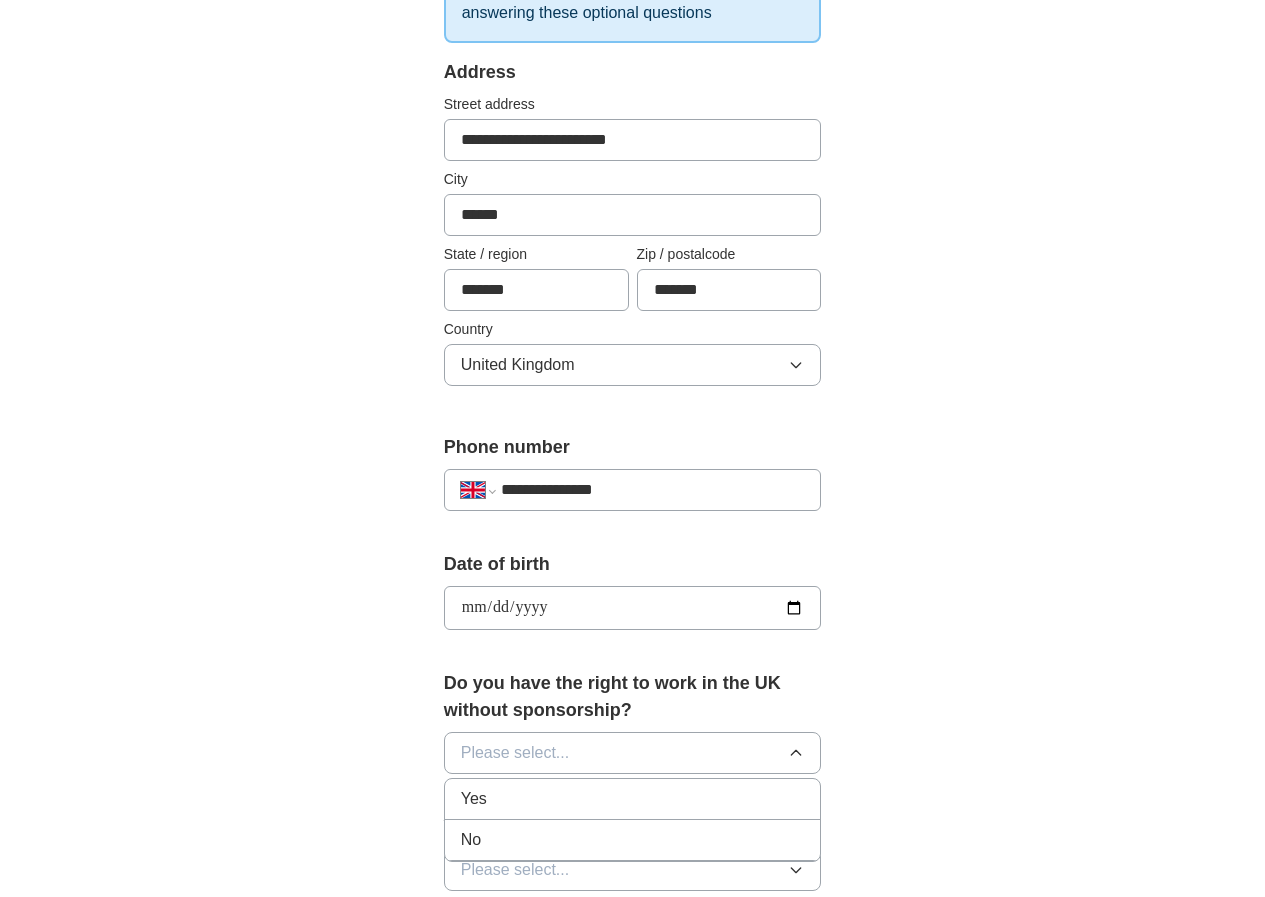 click on "Yes" at bounding box center [633, 799] 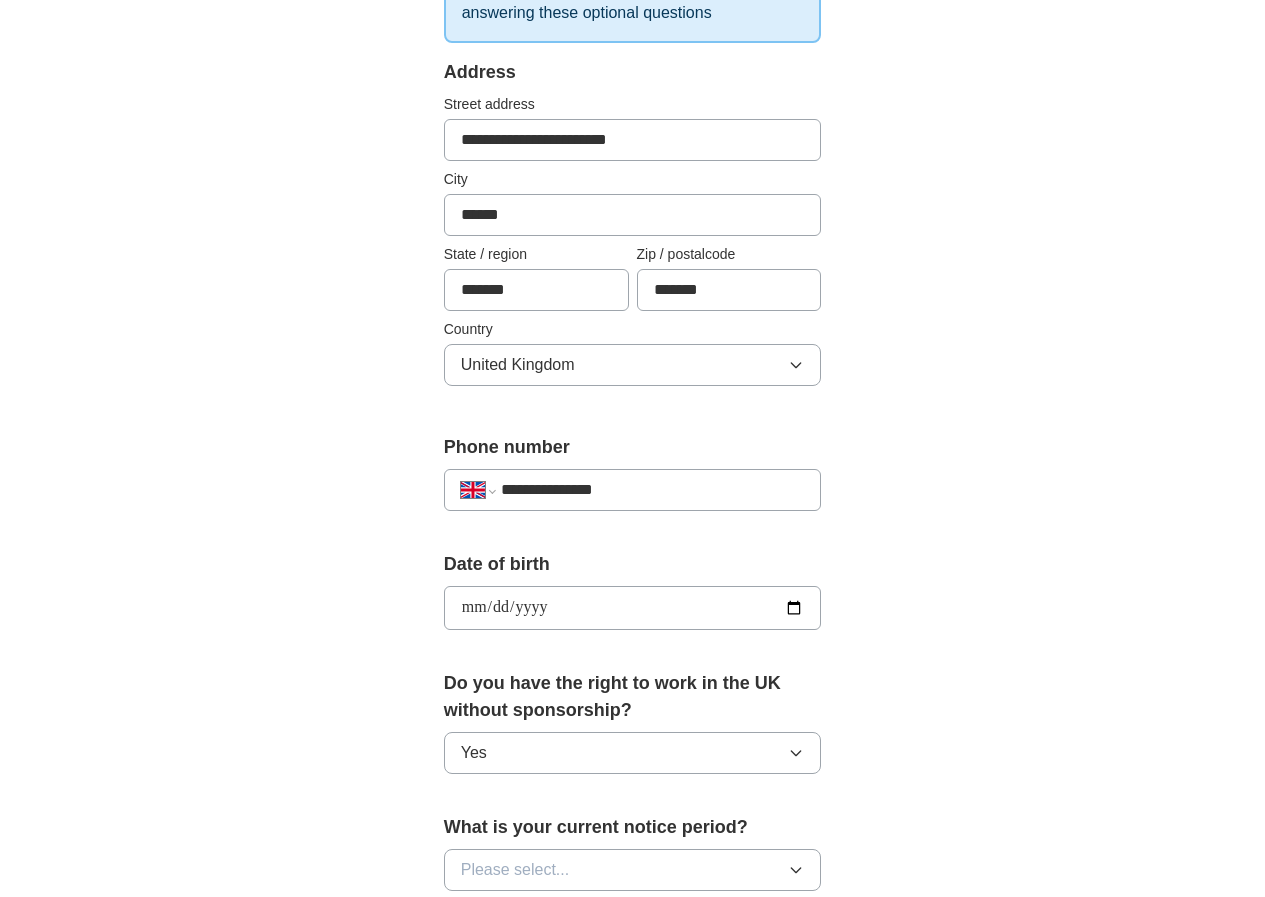 scroll, scrollTop: 600, scrollLeft: 0, axis: vertical 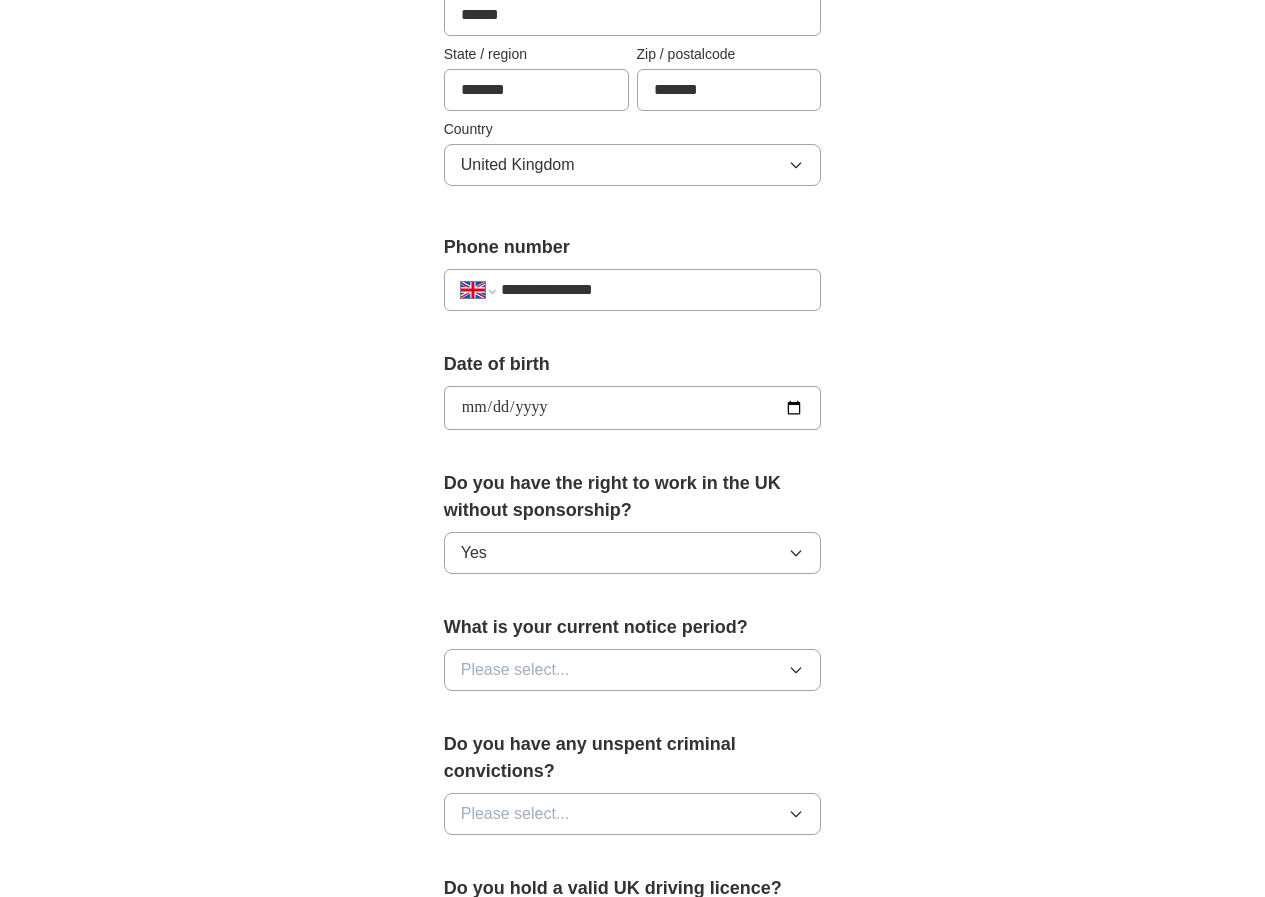 click on "Please select..." at bounding box center (633, 670) 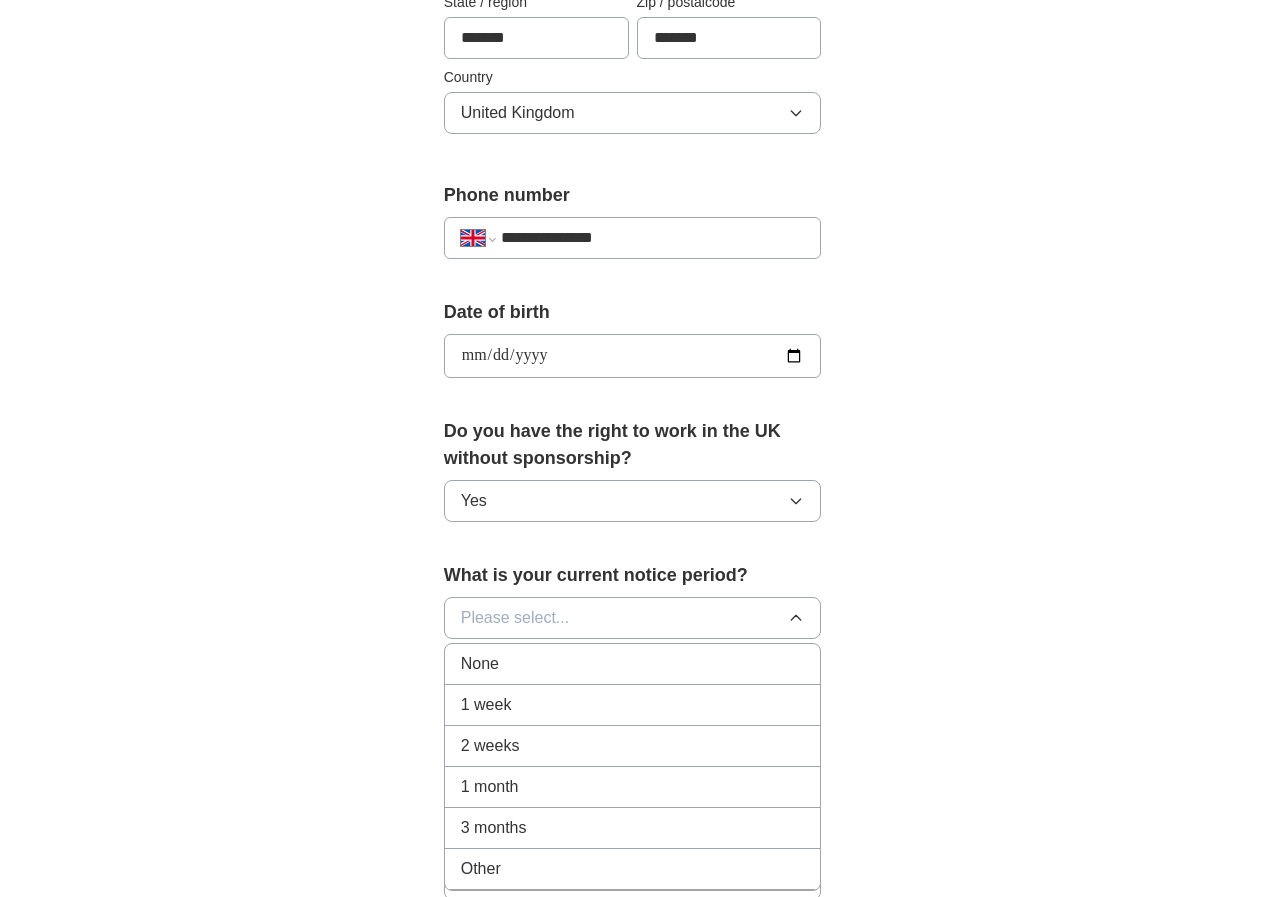 scroll, scrollTop: 700, scrollLeft: 0, axis: vertical 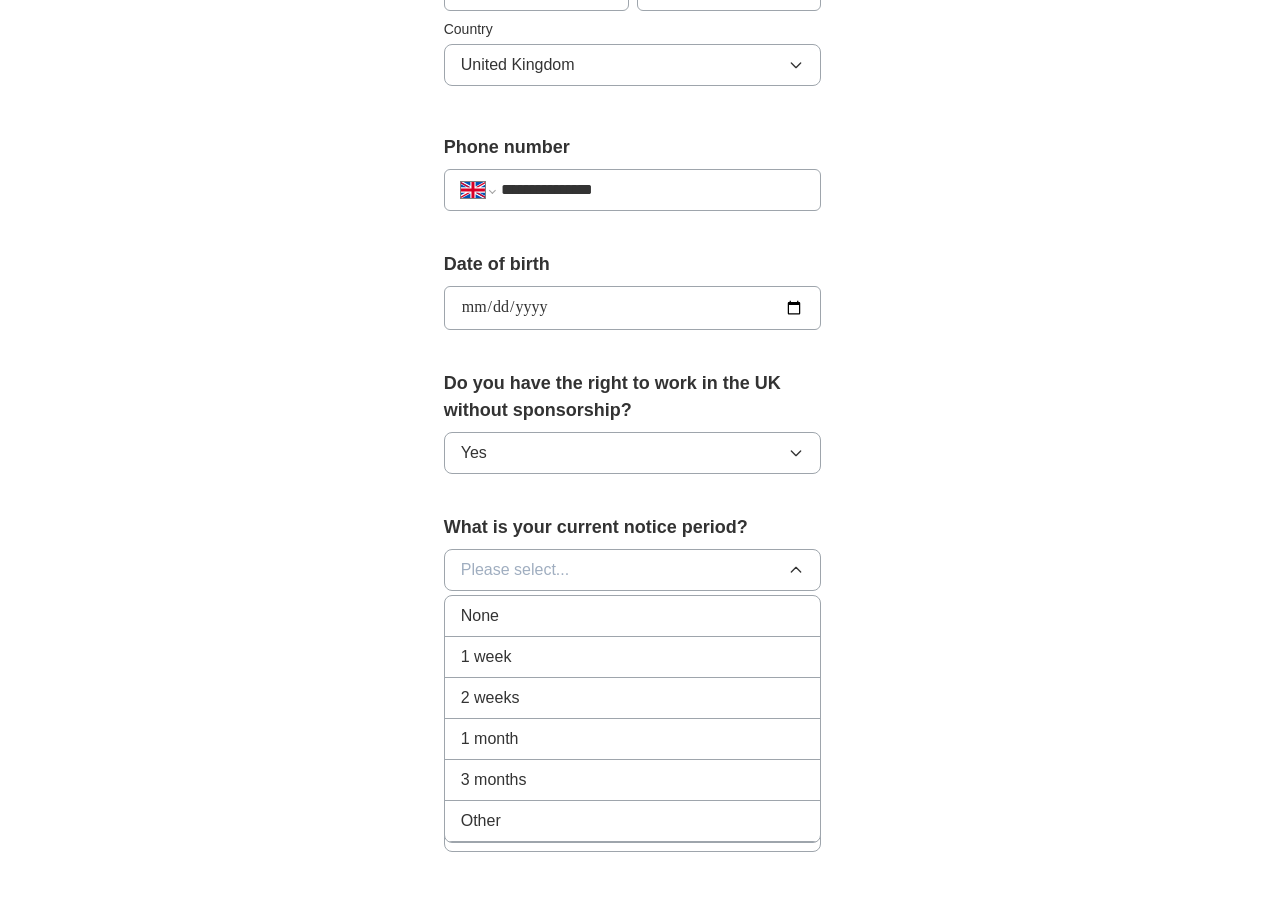 click on "None" at bounding box center (633, 616) 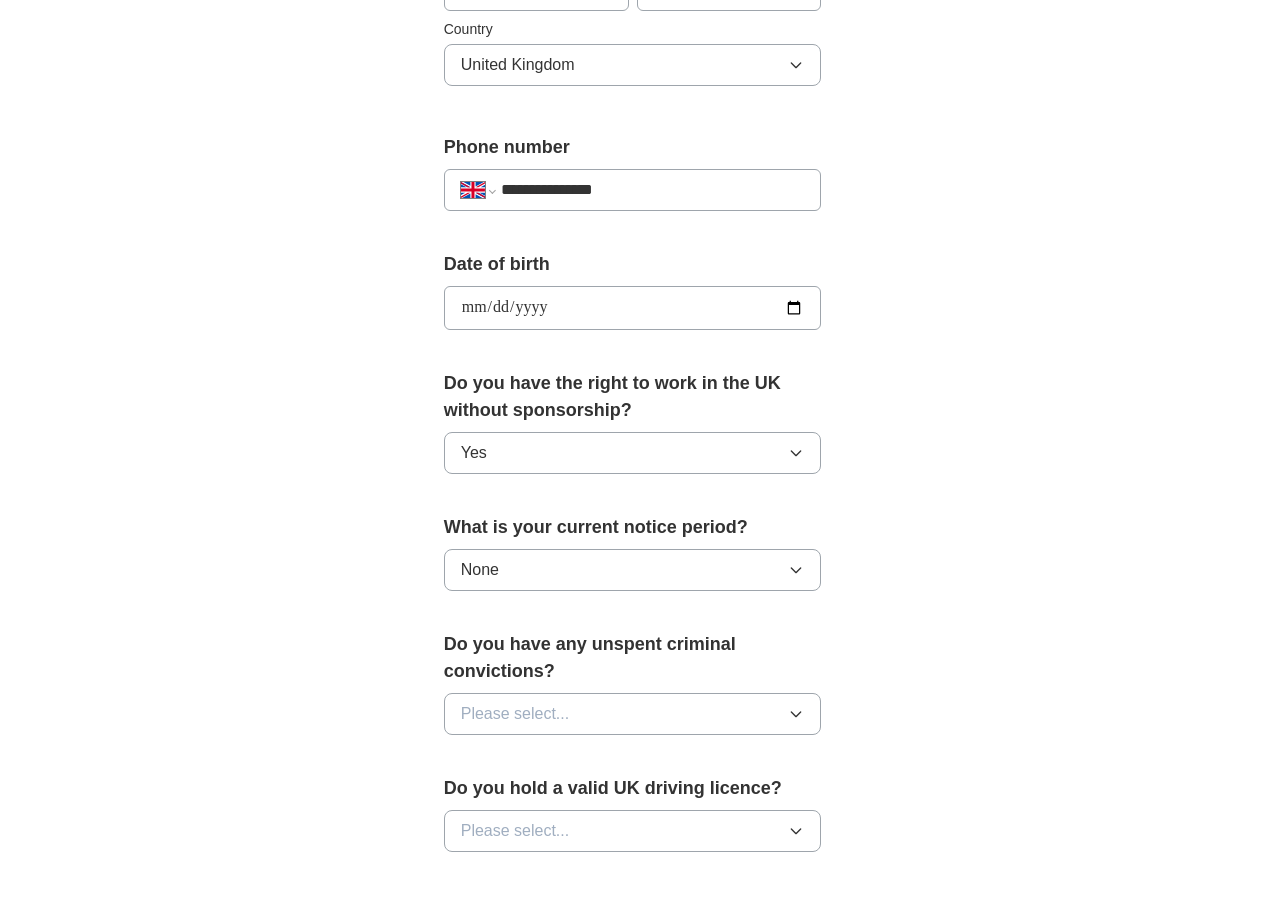click on "None" at bounding box center [633, 570] 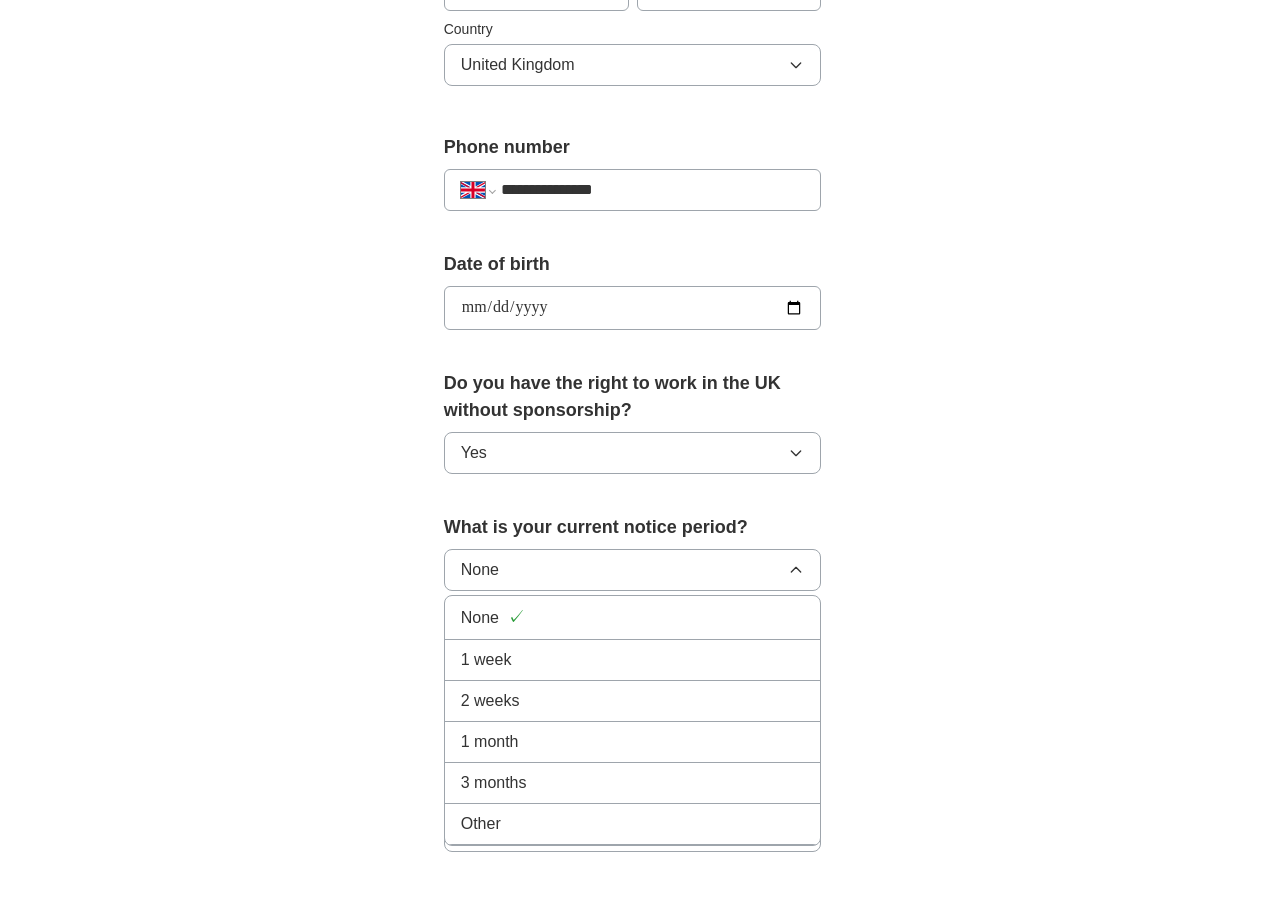 drag, startPoint x: 992, startPoint y: 656, endPoint x: 882, endPoint y: 671, distance: 111.01801 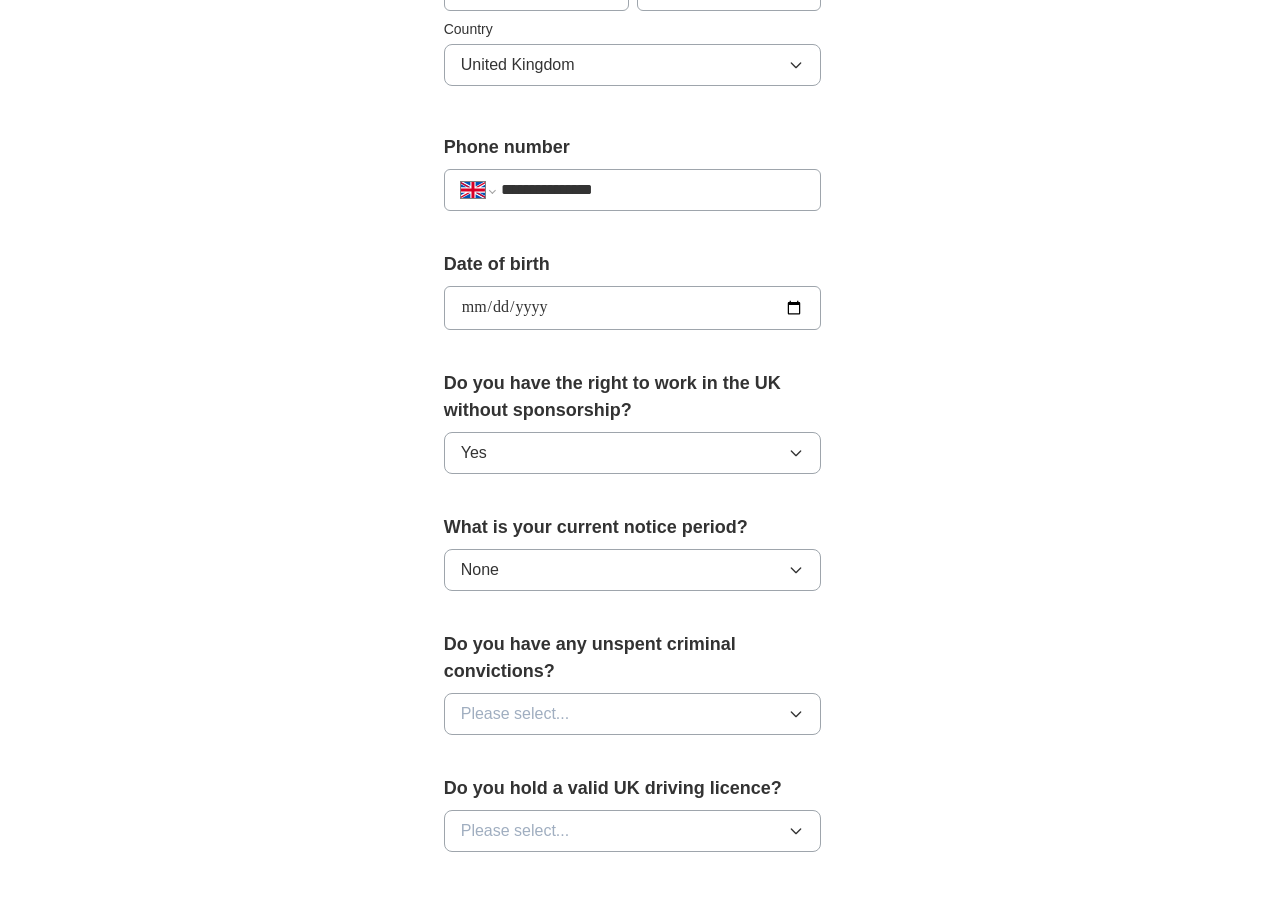 click on "Please select..." at bounding box center [633, 714] 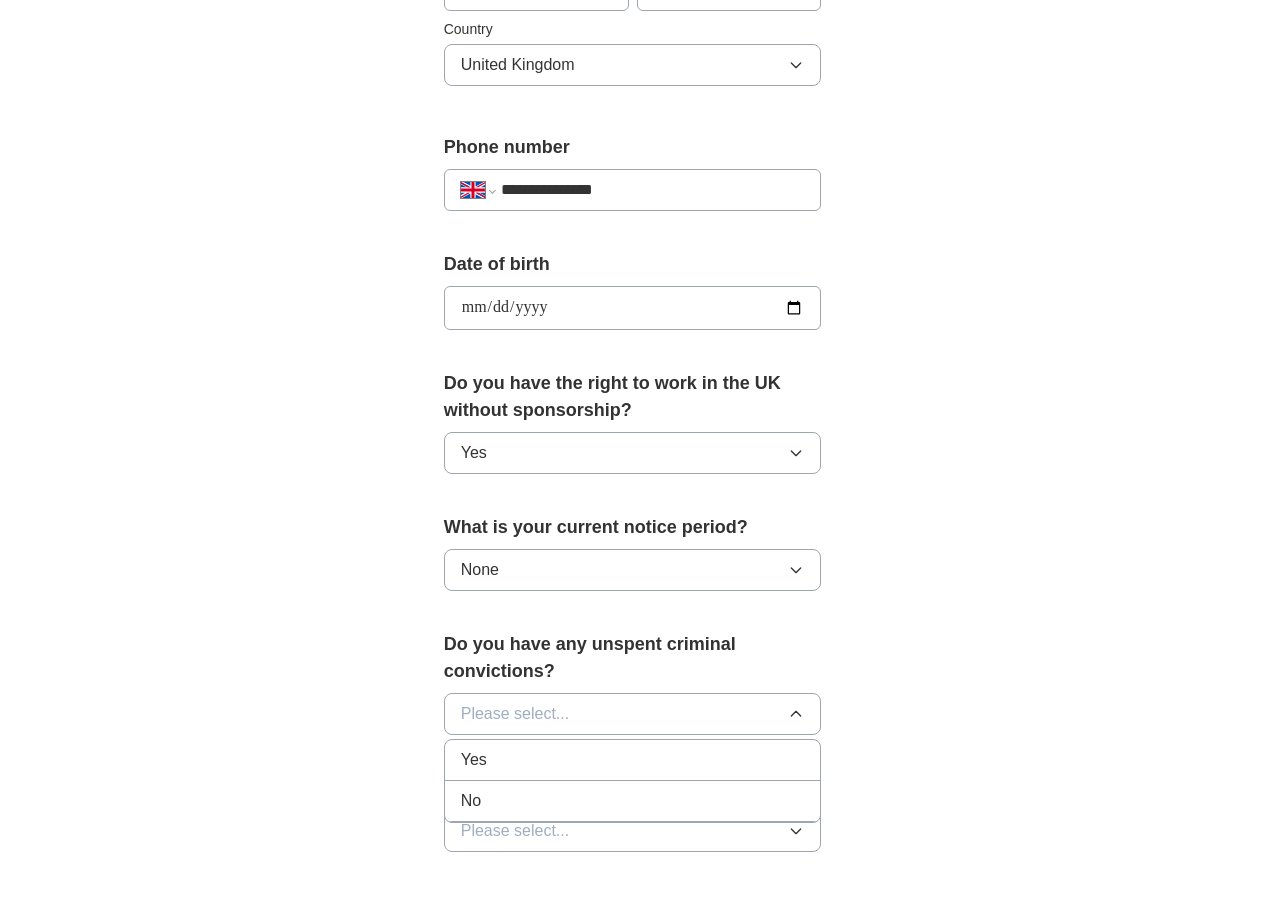 click on "No" at bounding box center (633, 801) 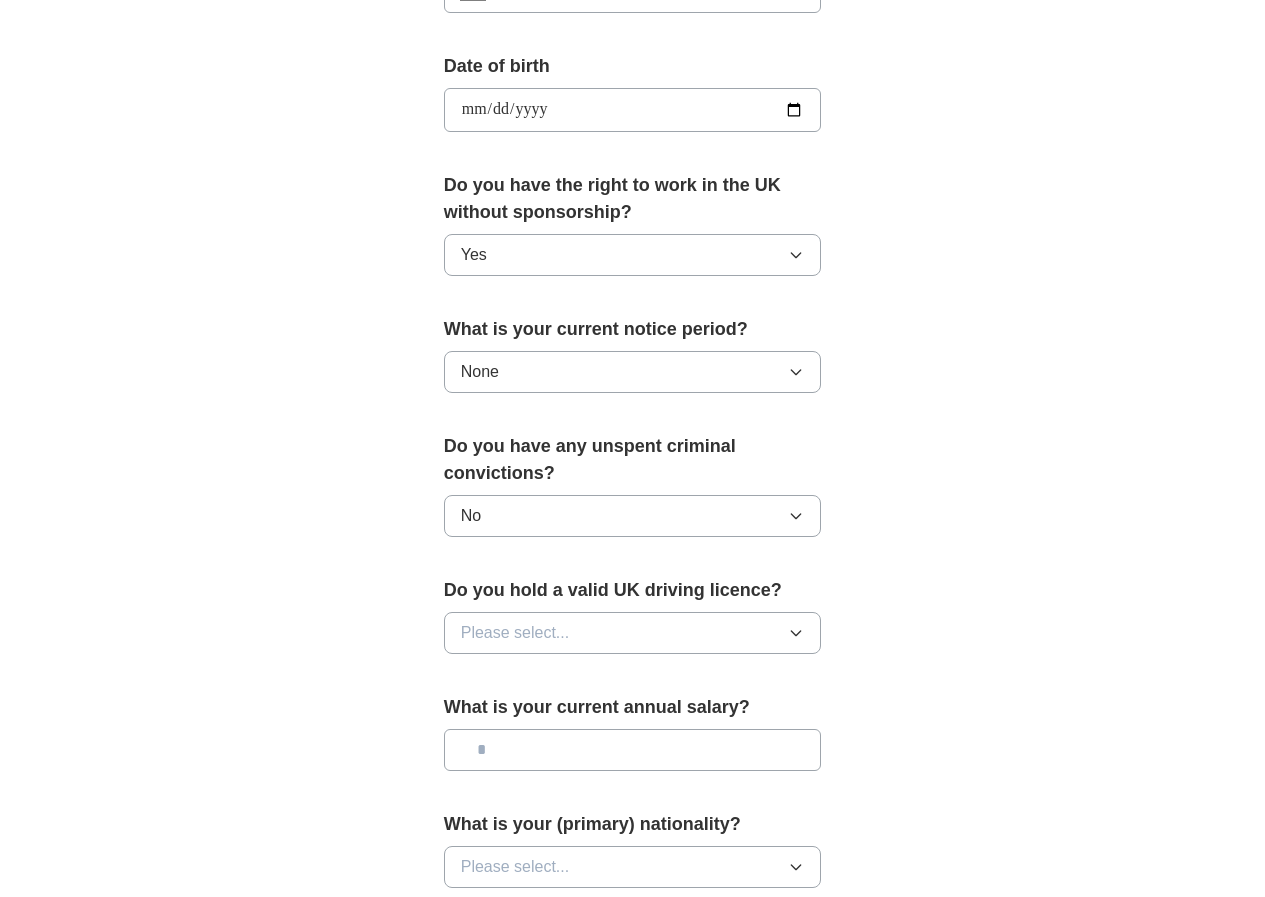 scroll, scrollTop: 900, scrollLeft: 0, axis: vertical 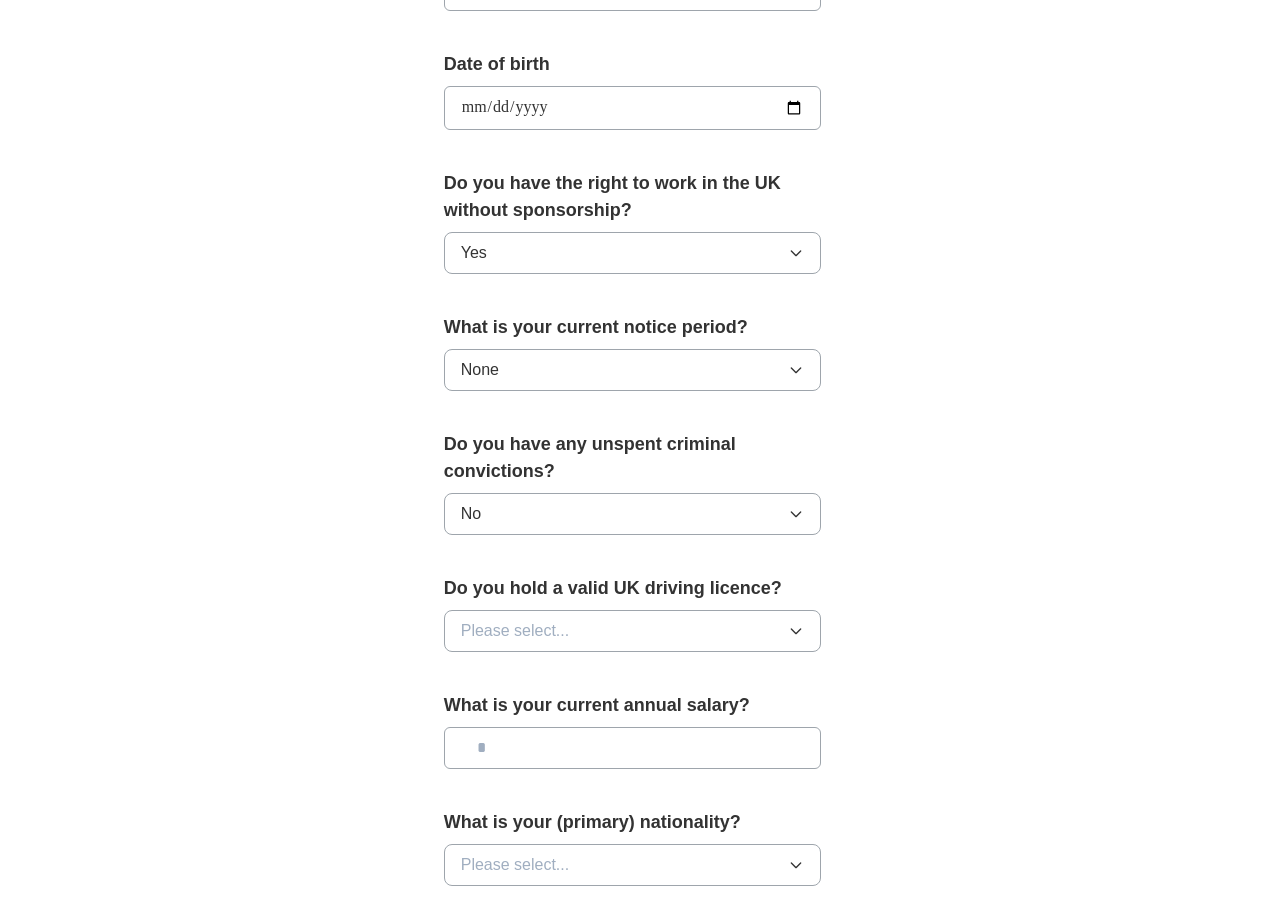 click on "Please select..." at bounding box center (633, 631) 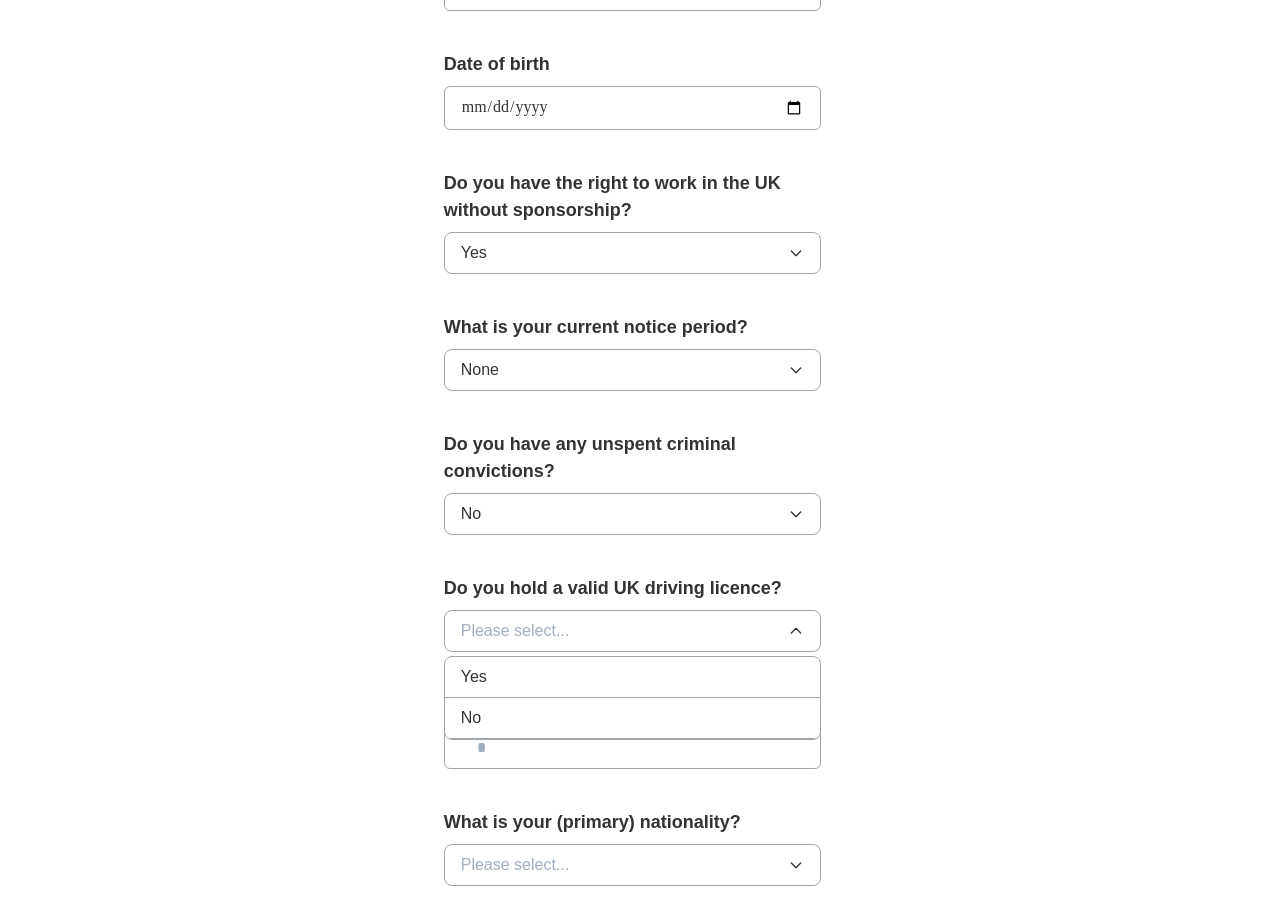 click on "No" at bounding box center (633, 718) 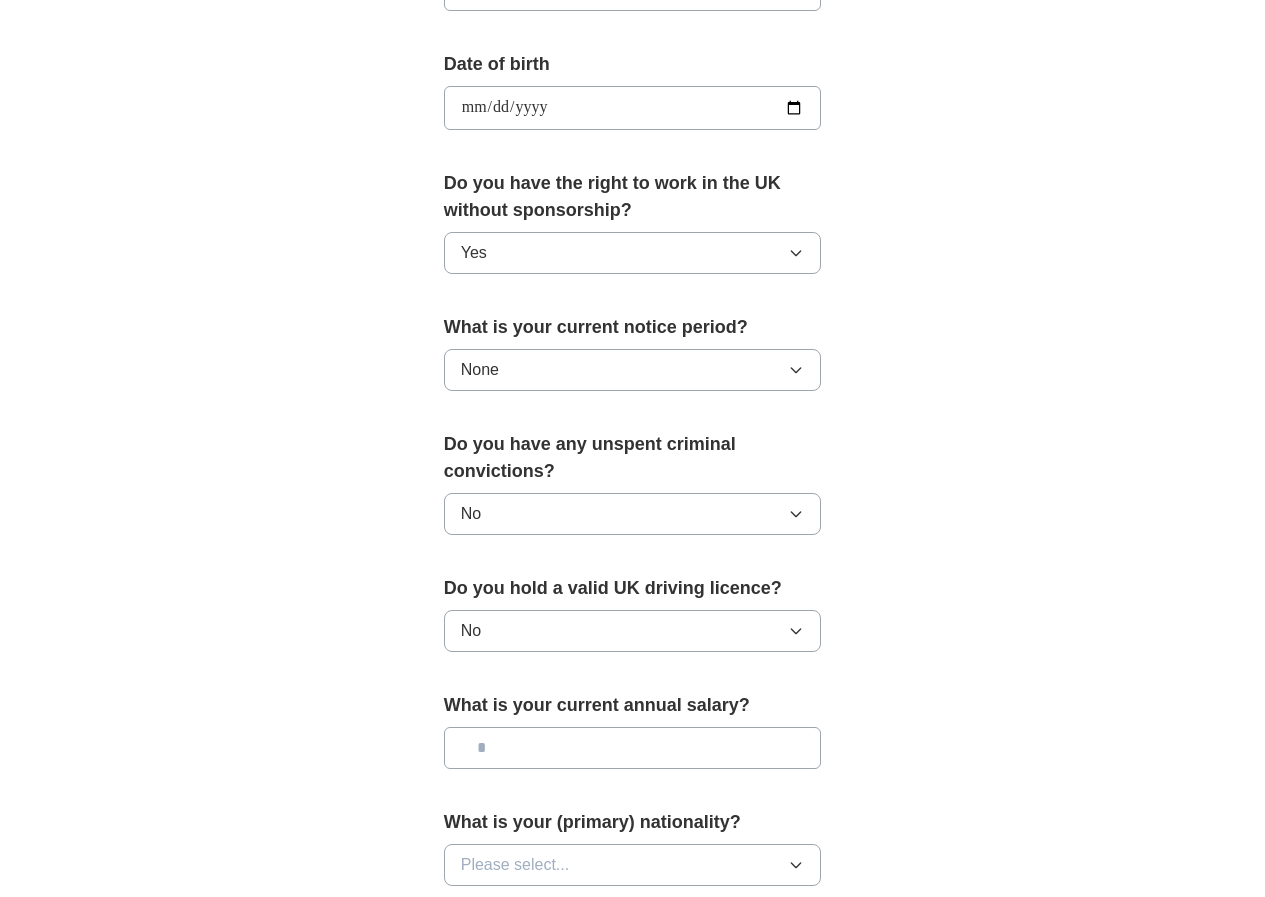 click at bounding box center (633, 748) 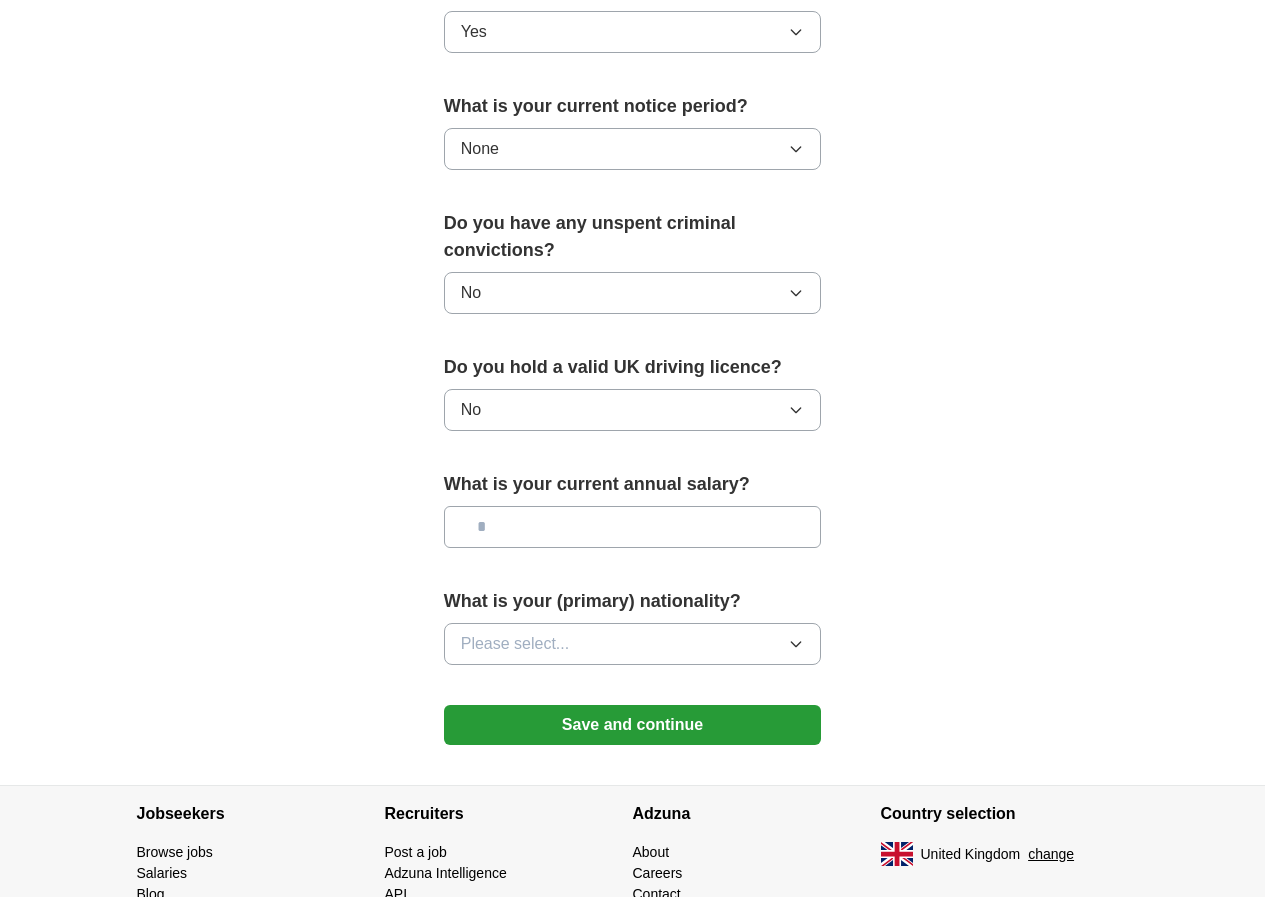 scroll, scrollTop: 1181, scrollLeft: 0, axis: vertical 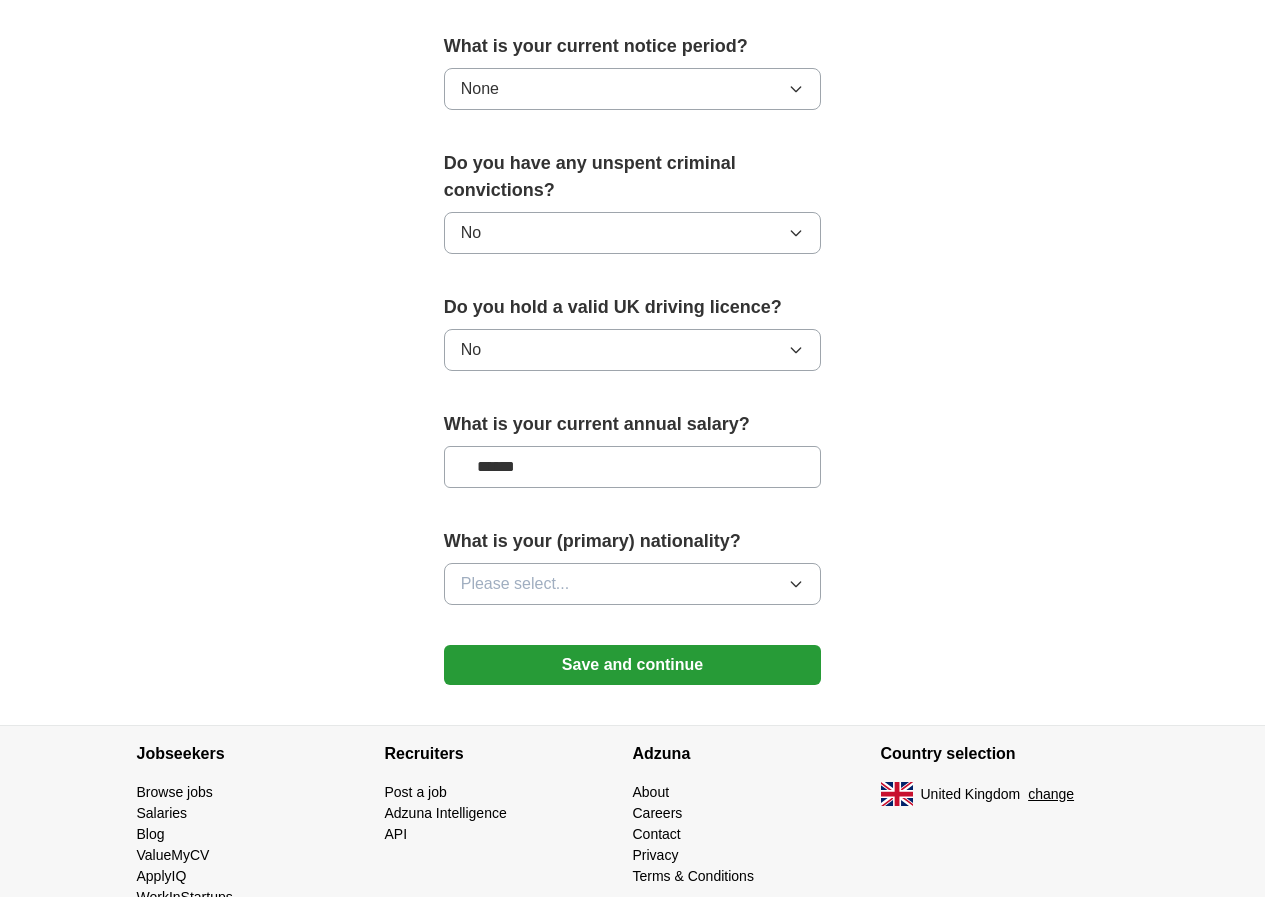 type on "******" 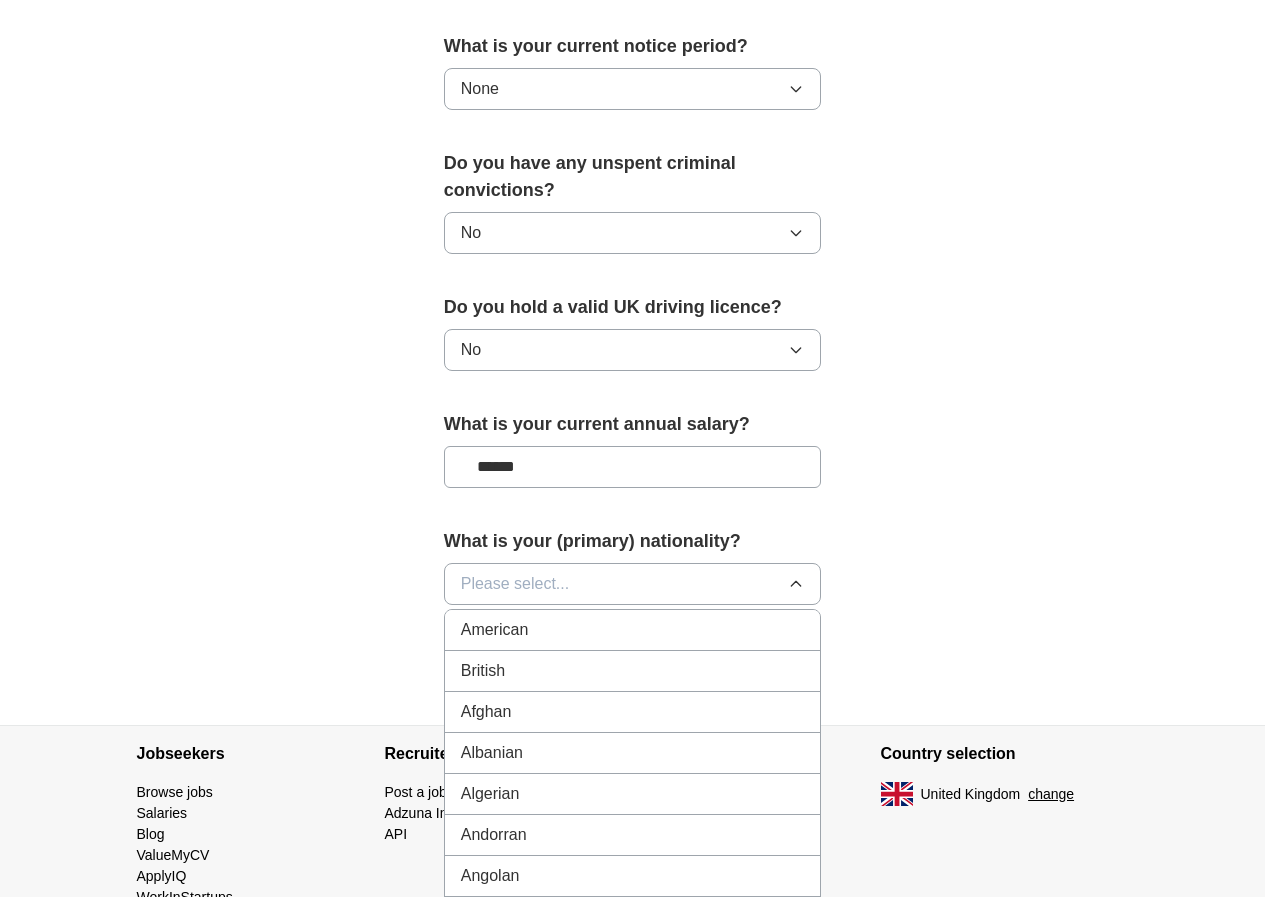 click on "British" at bounding box center (633, 671) 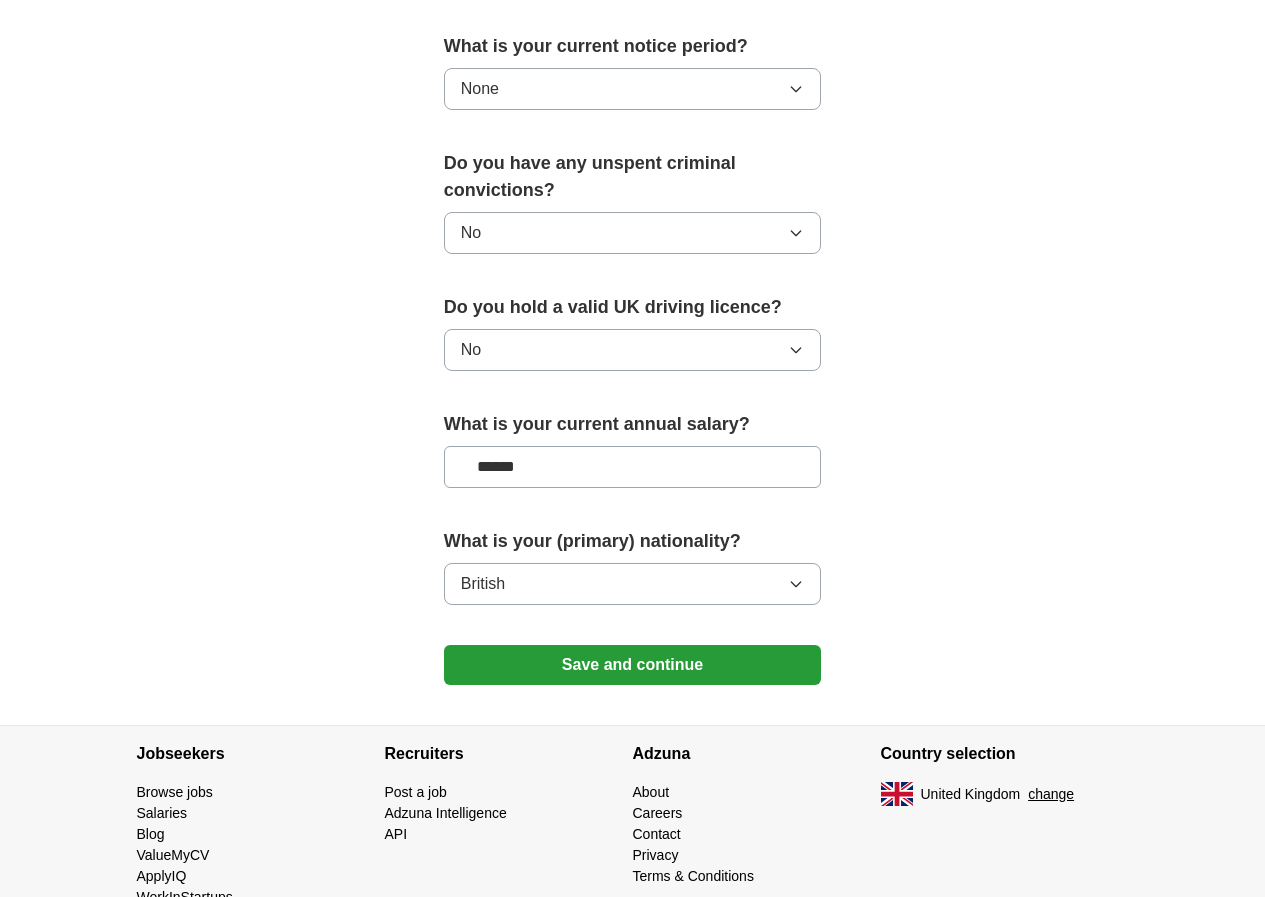 click on "Save and continue" at bounding box center [633, 665] 